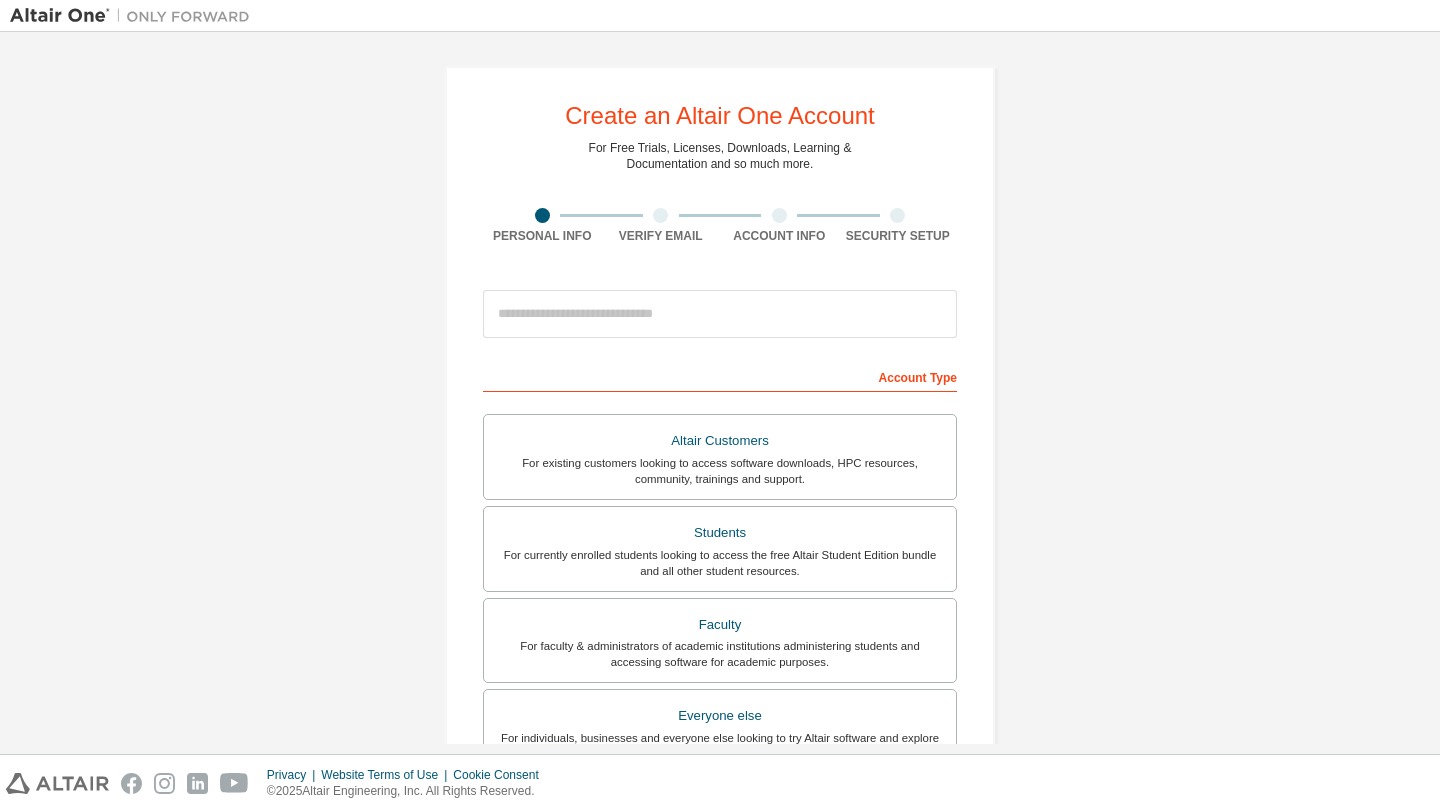 scroll, scrollTop: 0, scrollLeft: 0, axis: both 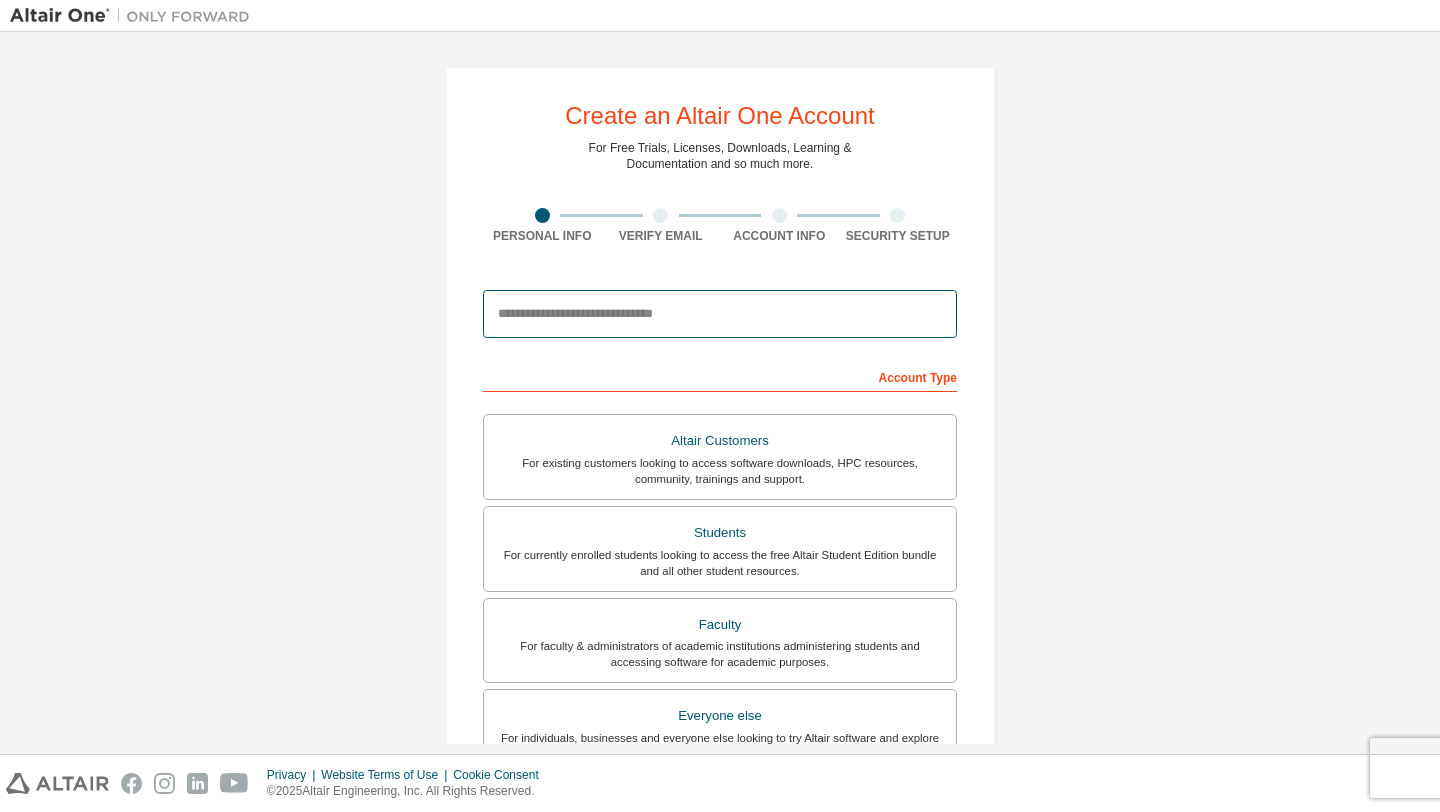 click at bounding box center [720, 314] 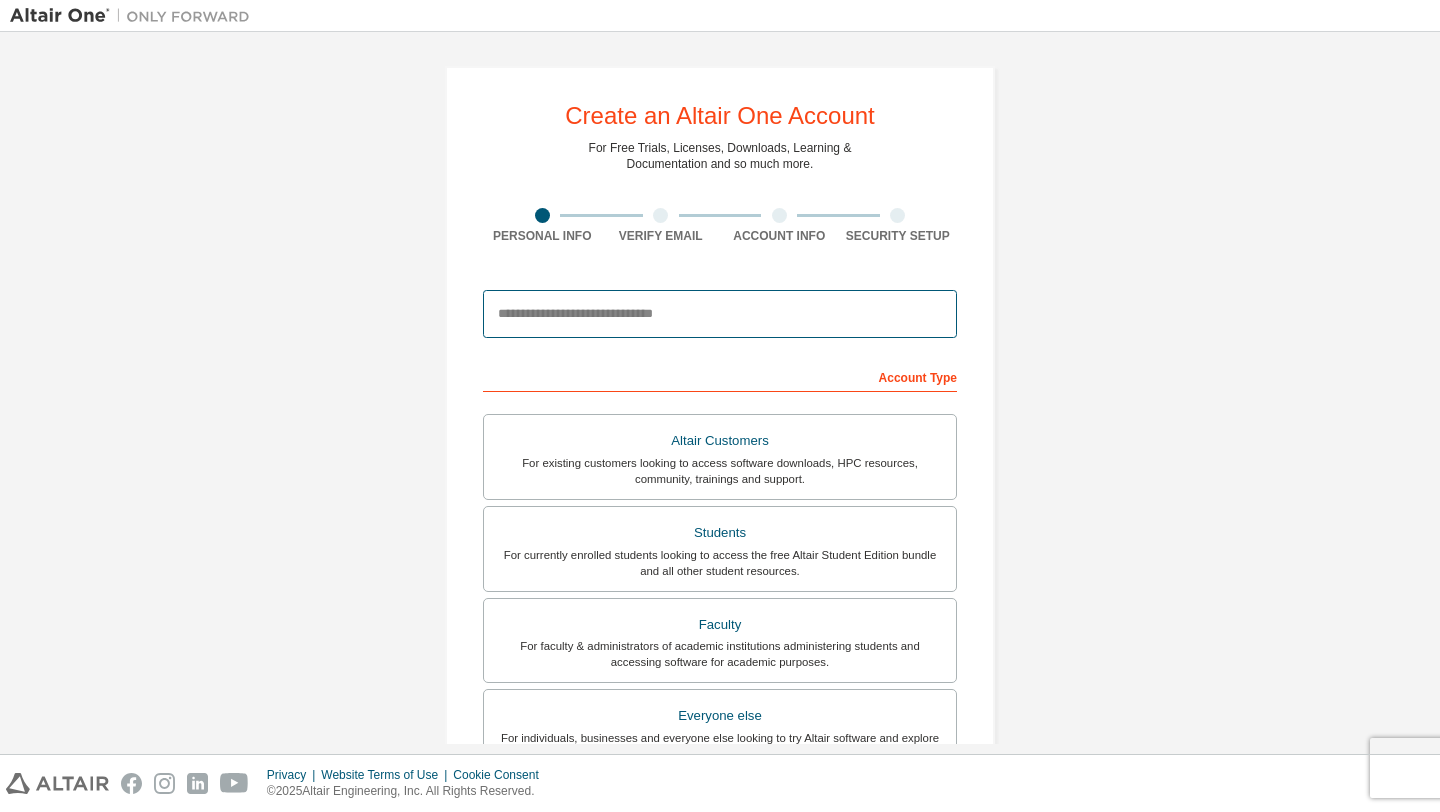 type on "**********" 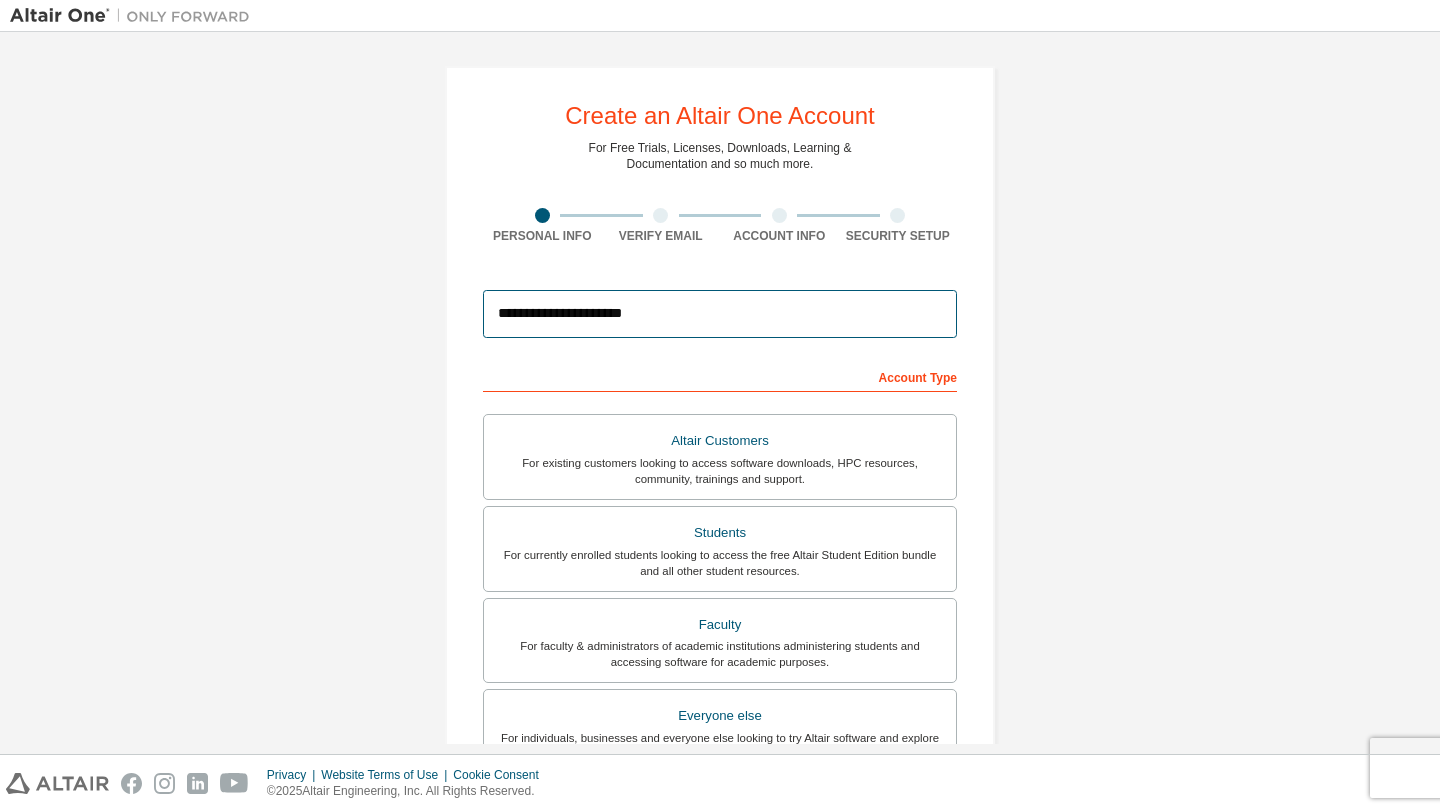 type on "**********" 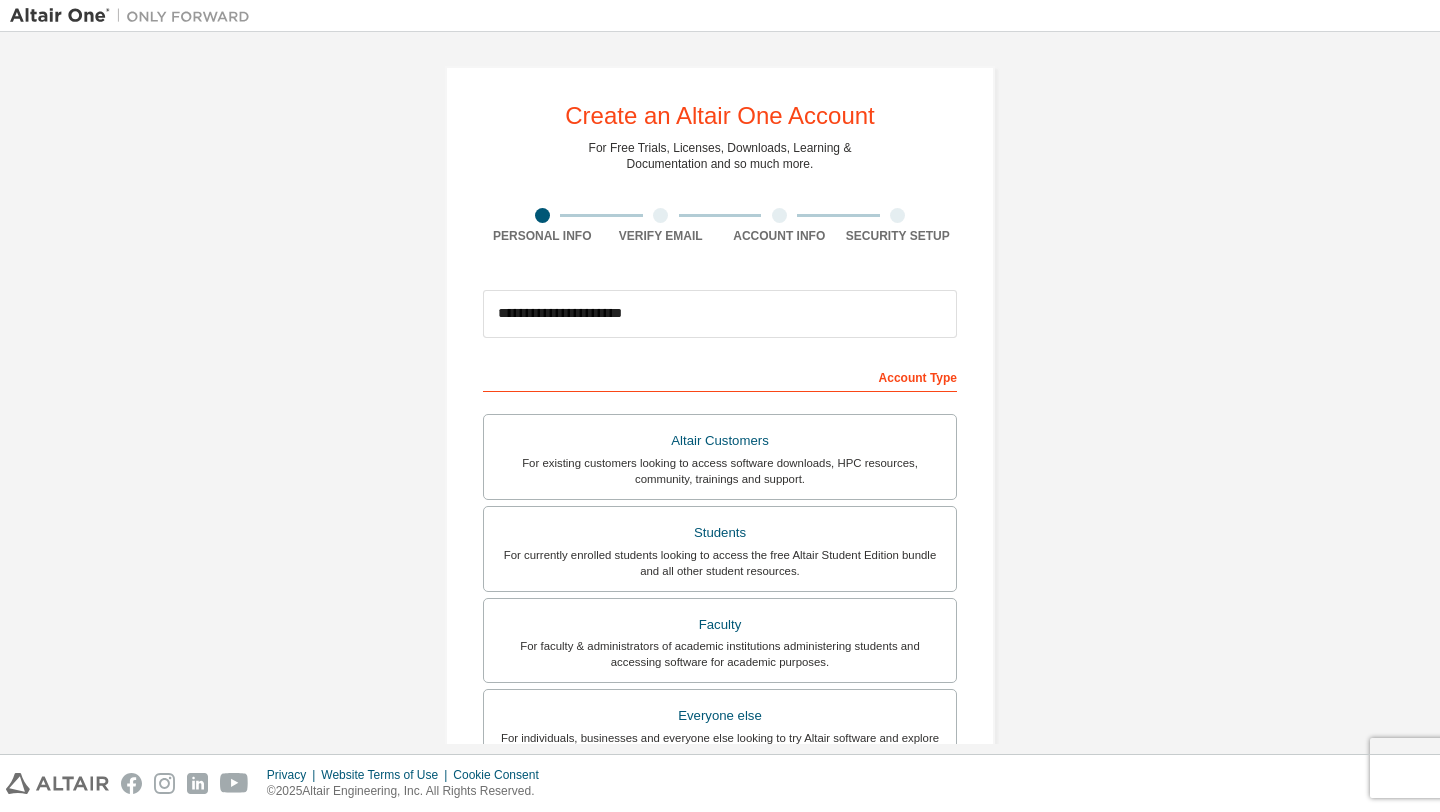 type on "*********" 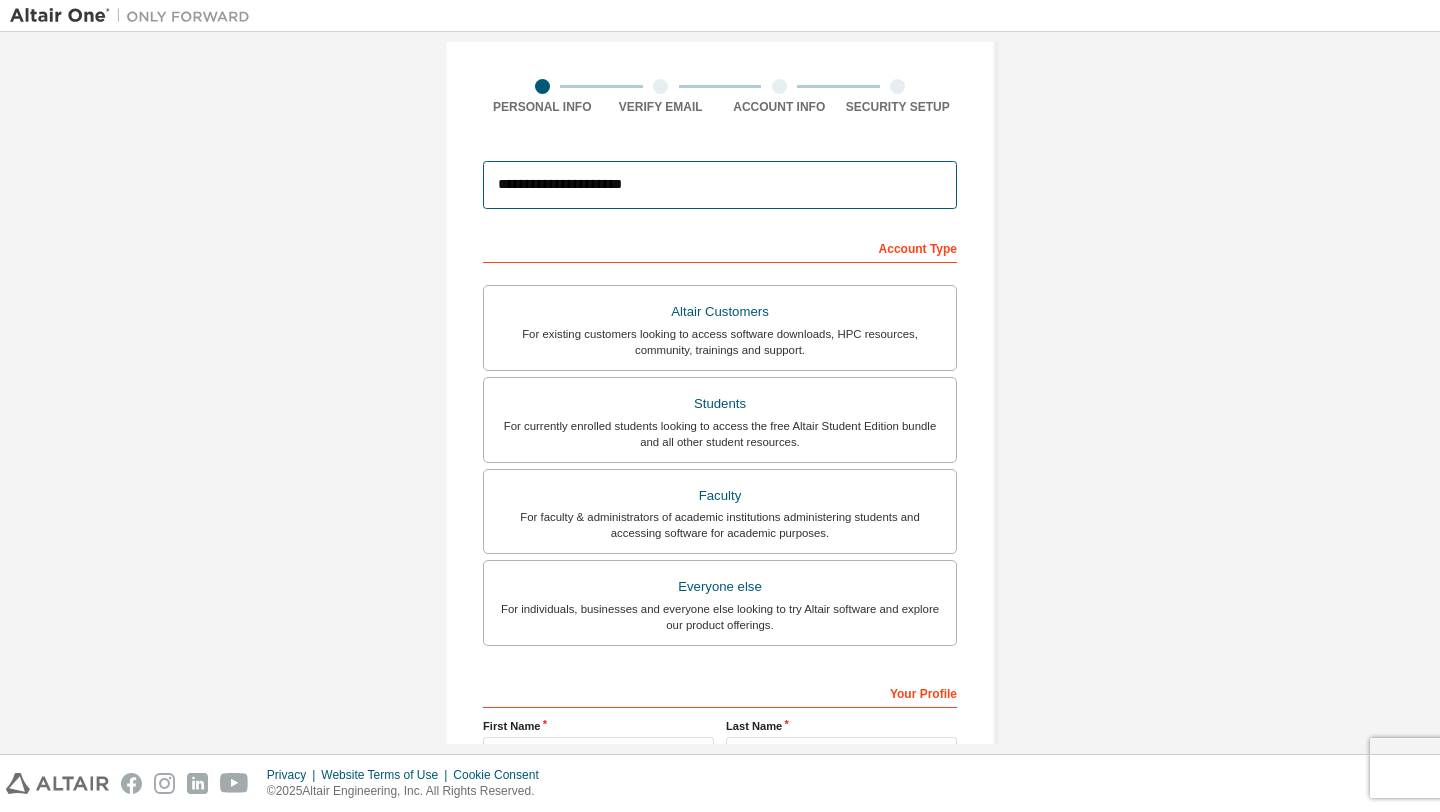 scroll, scrollTop: 131, scrollLeft: 0, axis: vertical 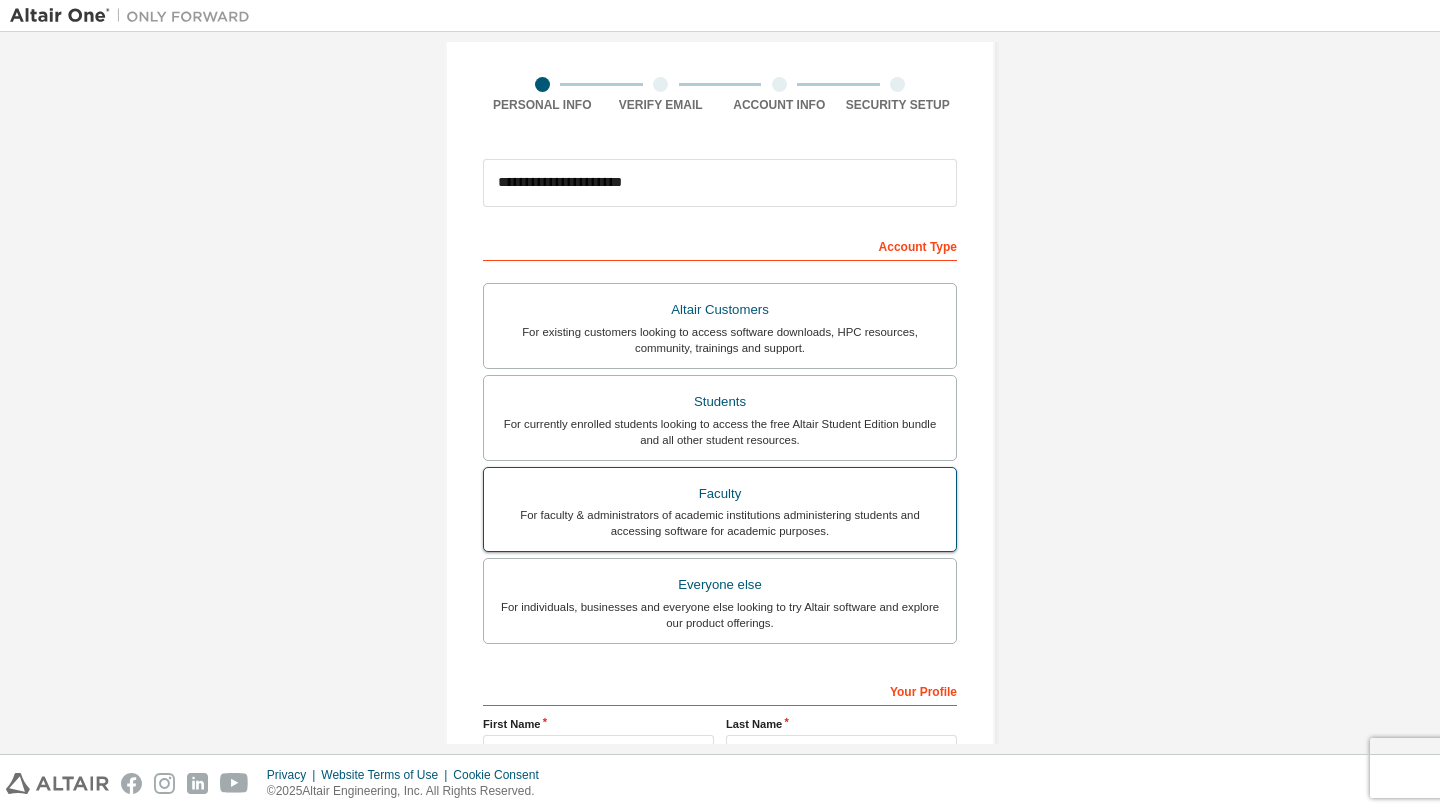 click on "Faculty" at bounding box center (720, 494) 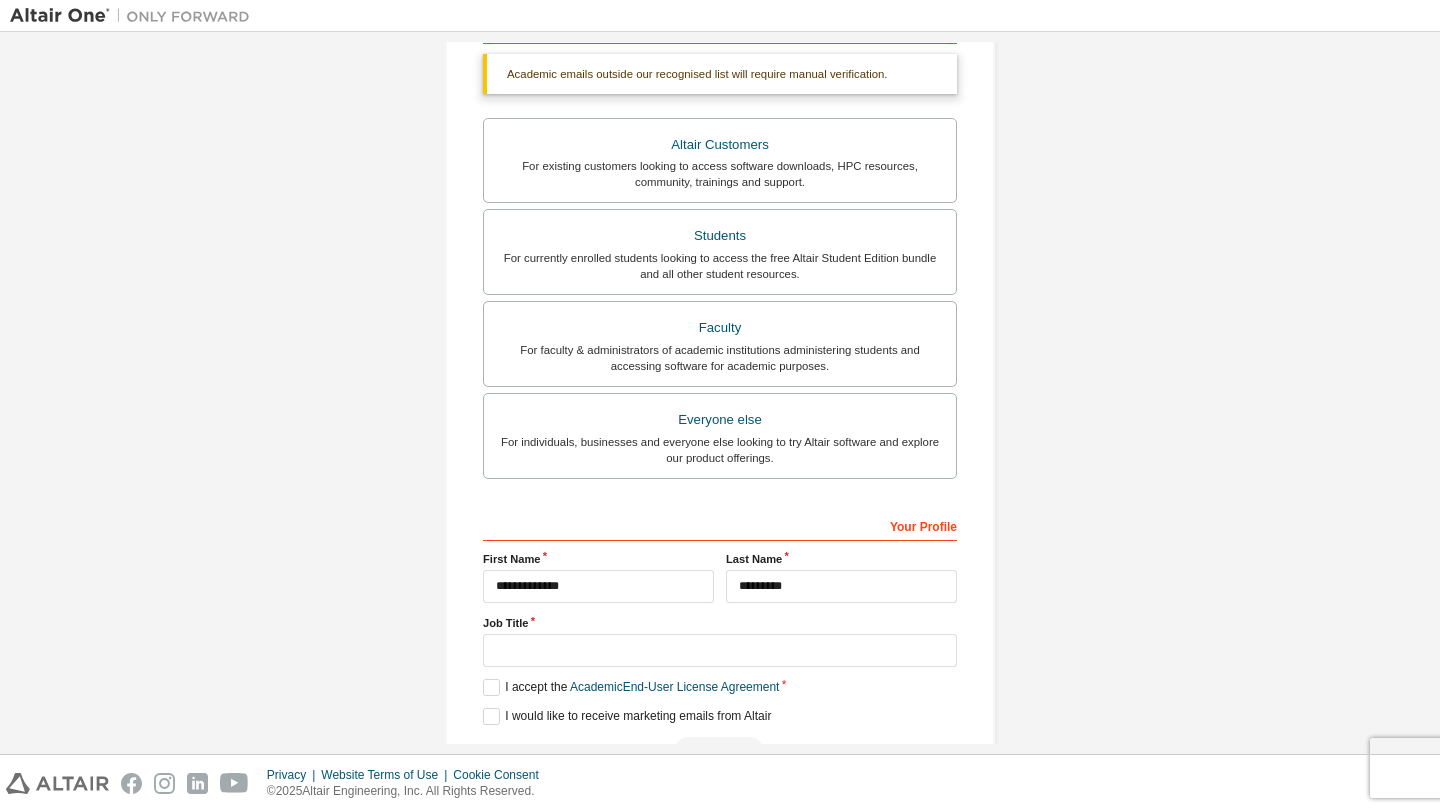 scroll, scrollTop: 409, scrollLeft: 0, axis: vertical 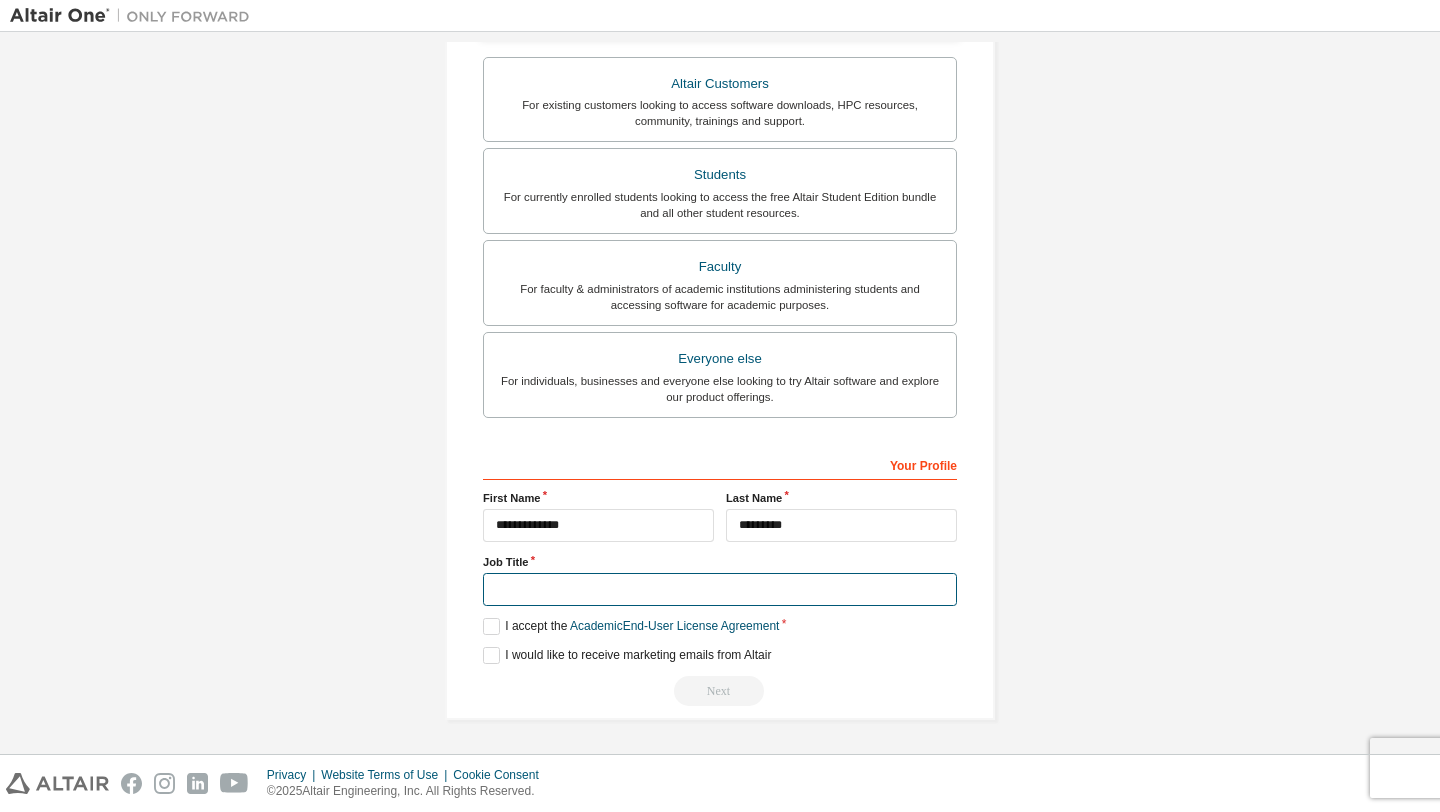 click at bounding box center (720, 589) 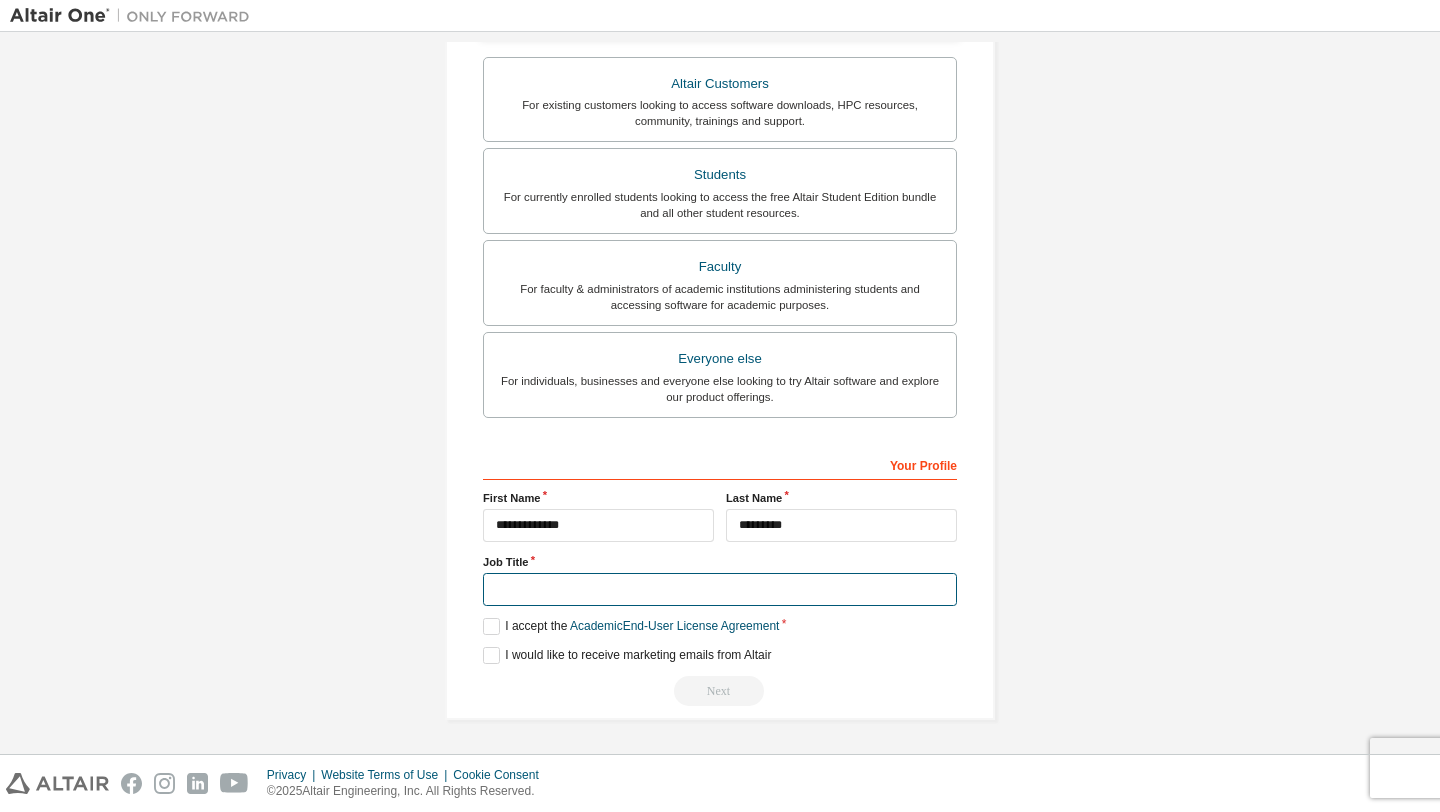 type on "**********" 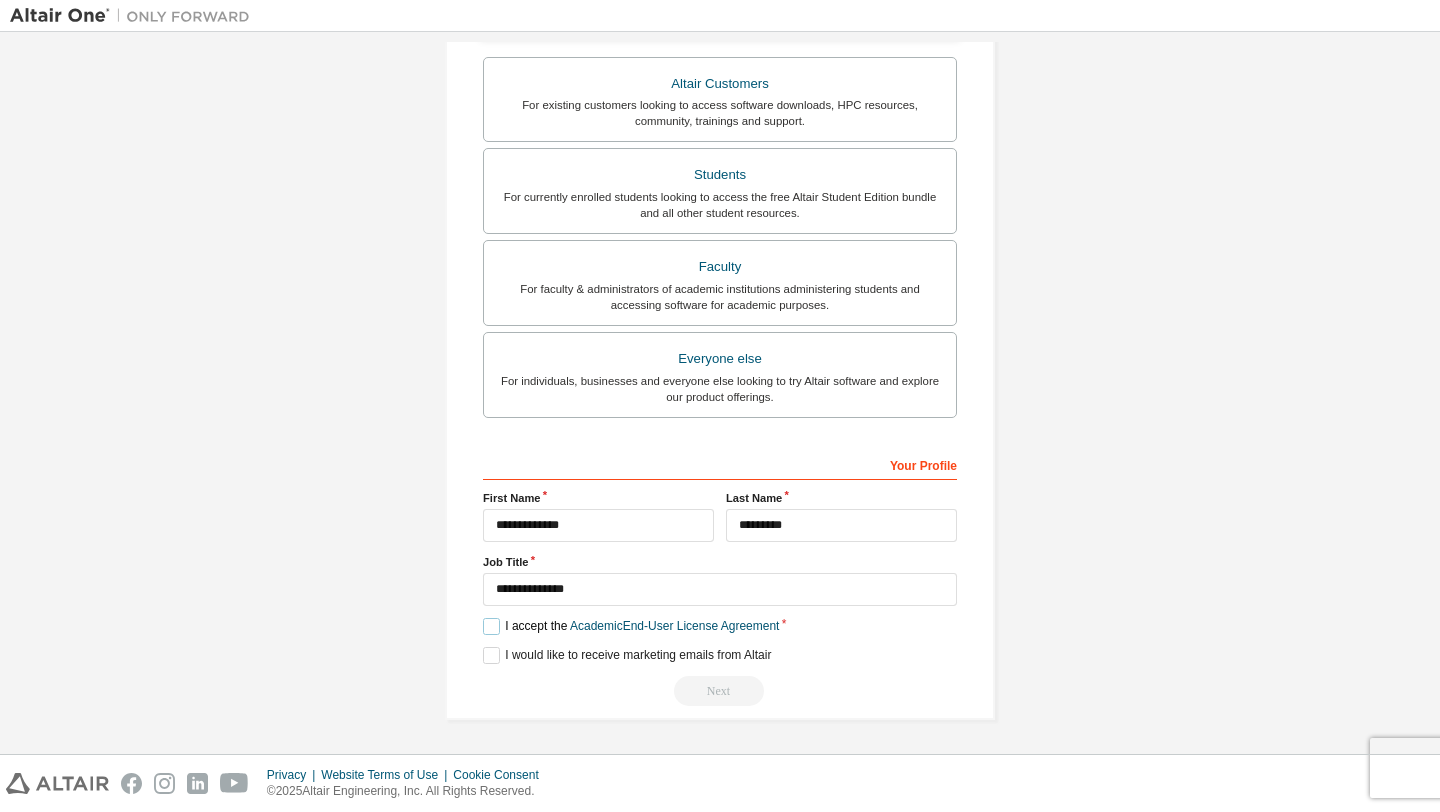 click on "I accept the   Academic   End-User License Agreement" at bounding box center [631, 626] 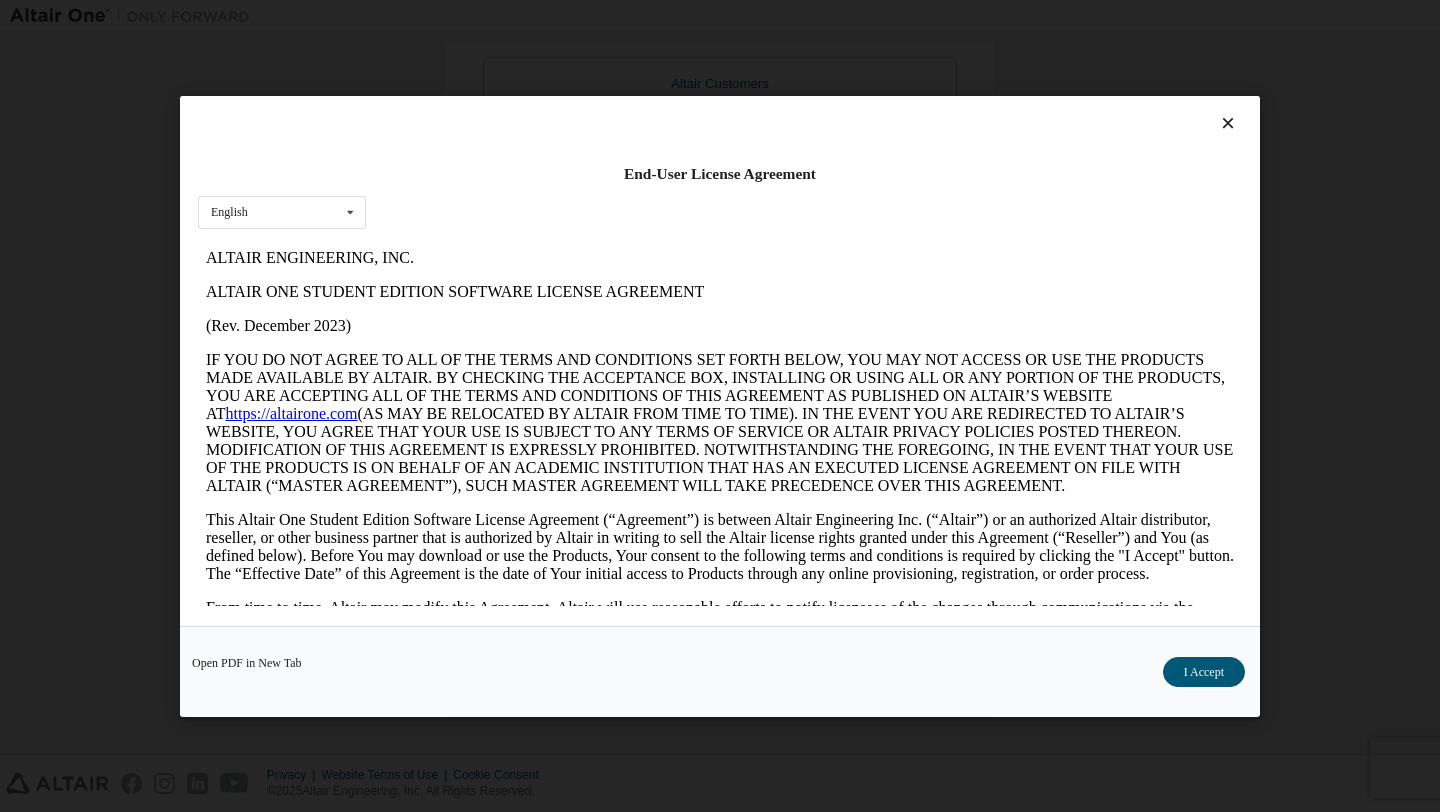 scroll, scrollTop: 0, scrollLeft: 0, axis: both 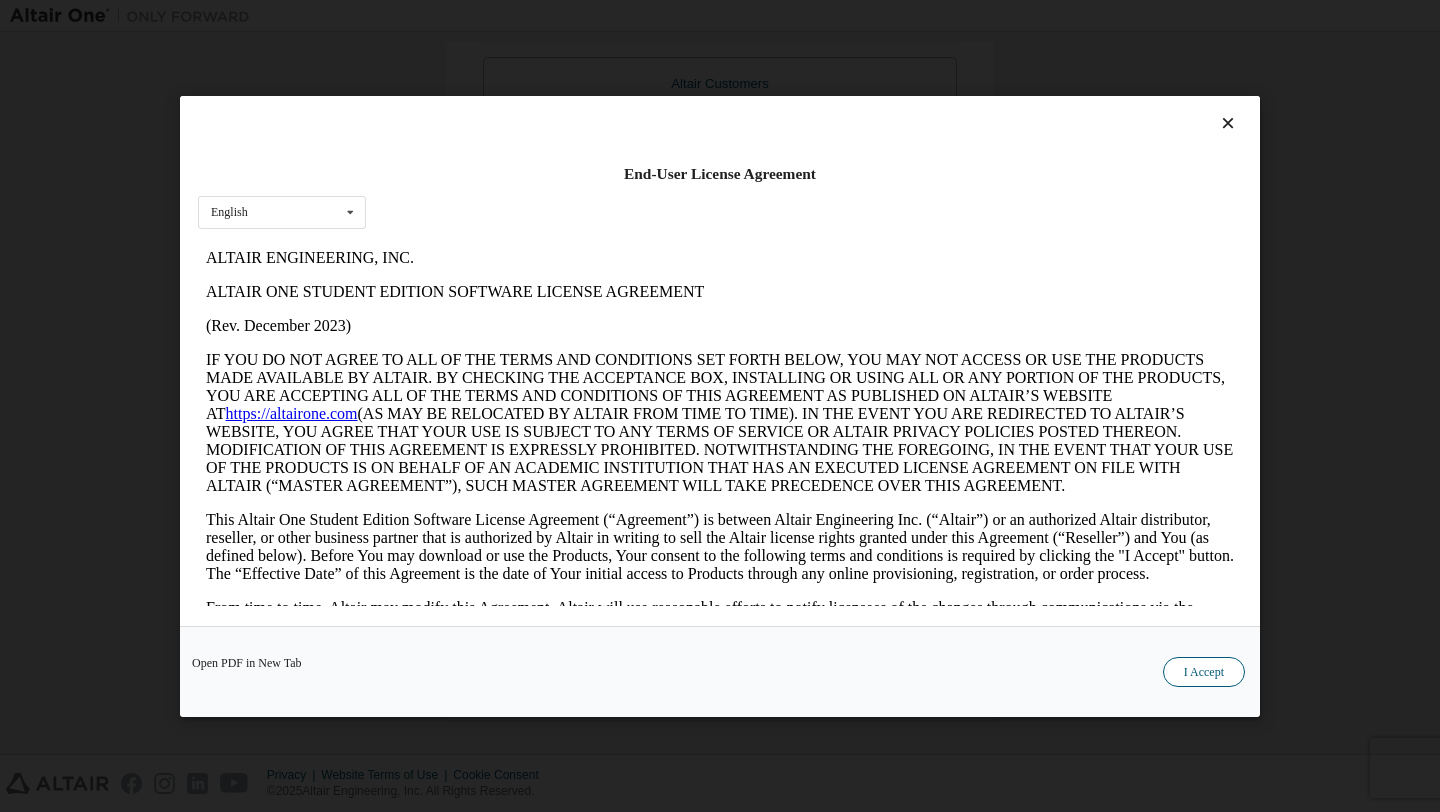 click on "I Accept" at bounding box center (1204, 671) 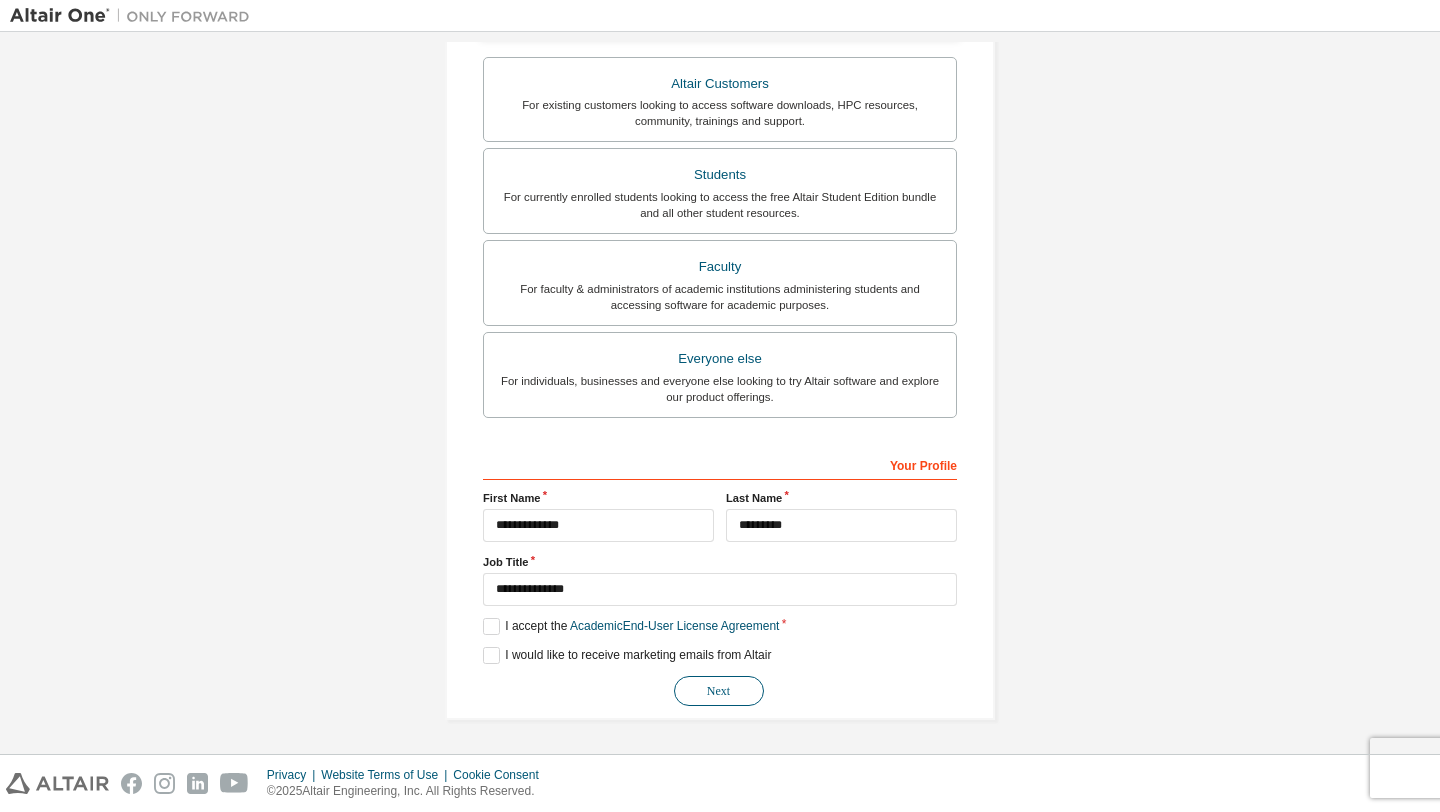 click on "Next" at bounding box center (719, 691) 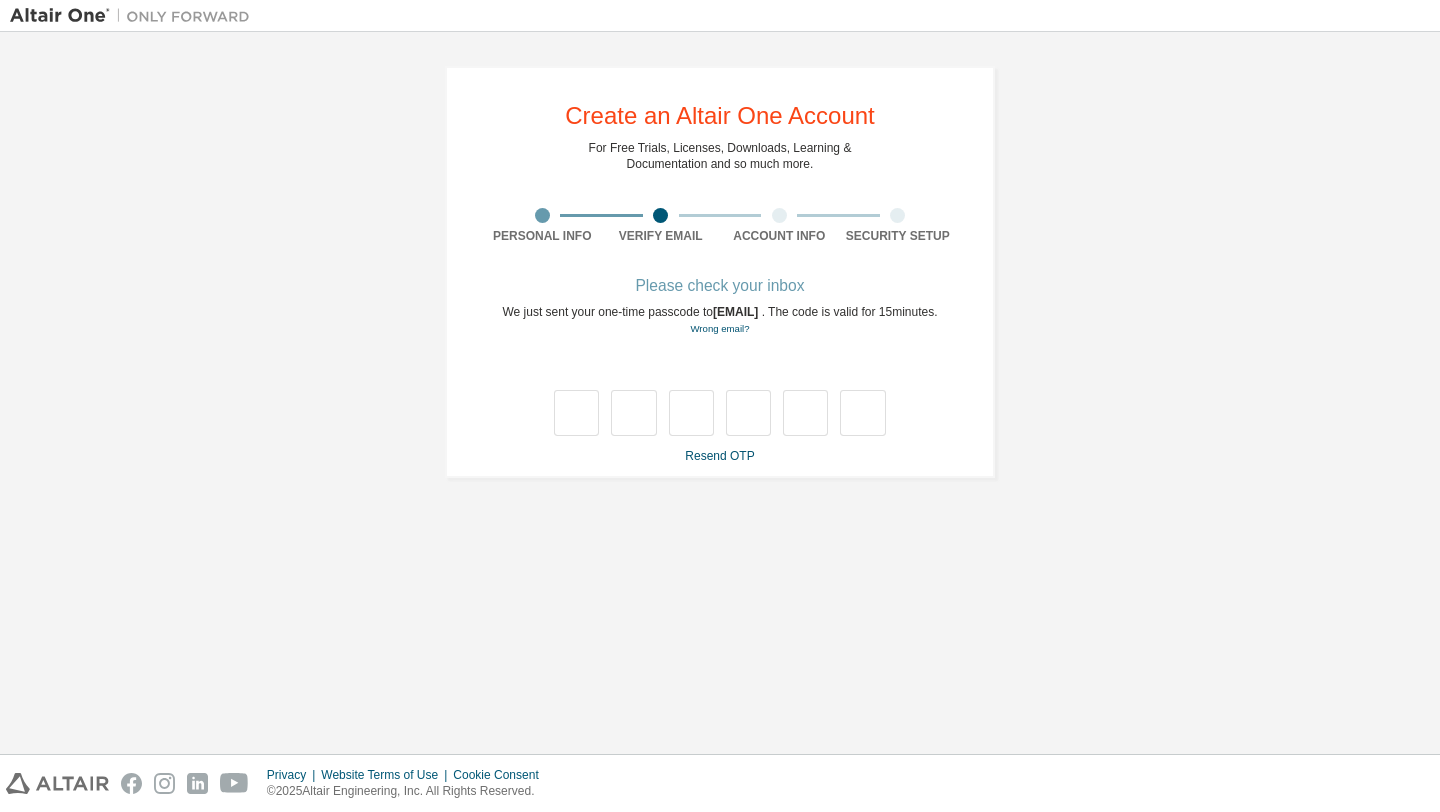scroll, scrollTop: 0, scrollLeft: 0, axis: both 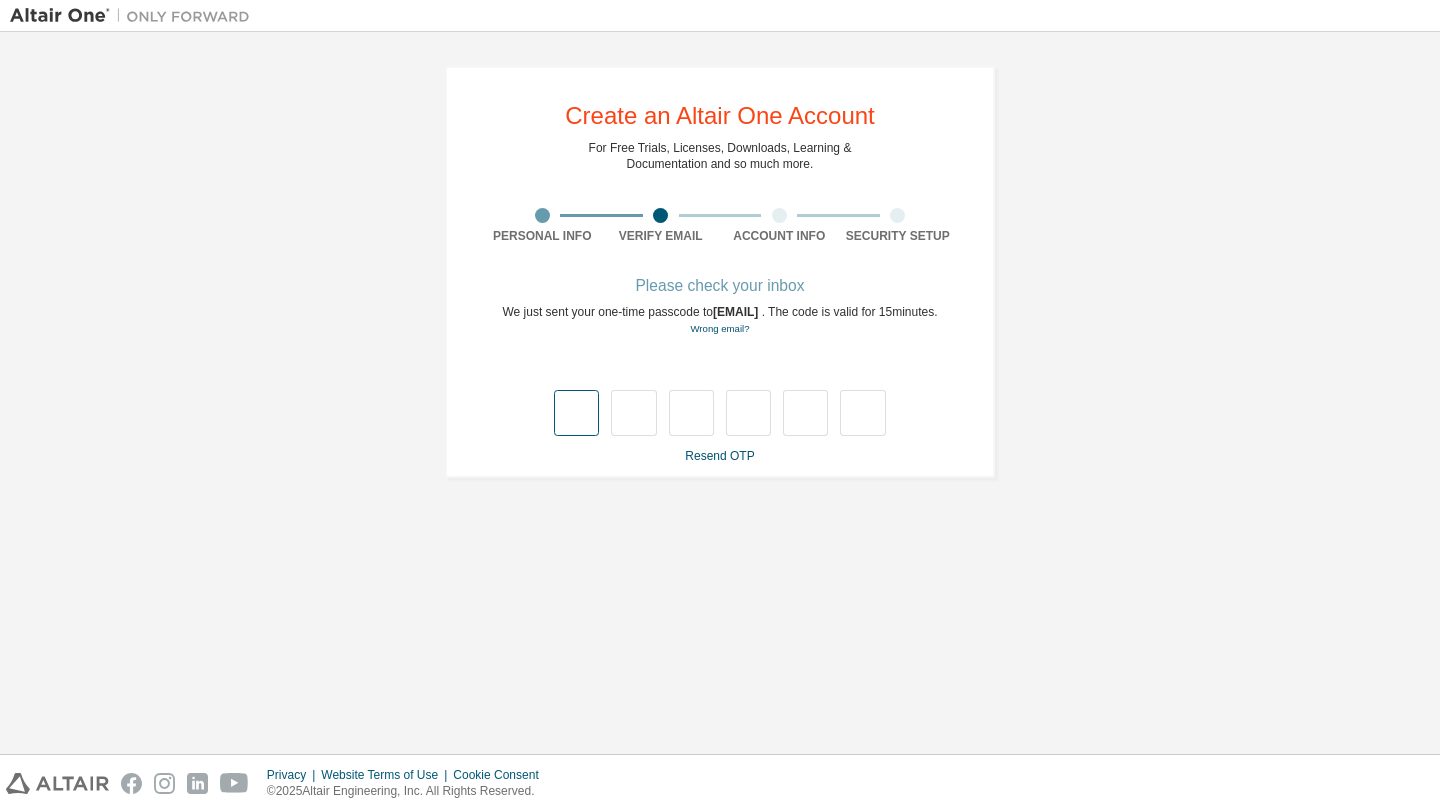 click at bounding box center (576, 413) 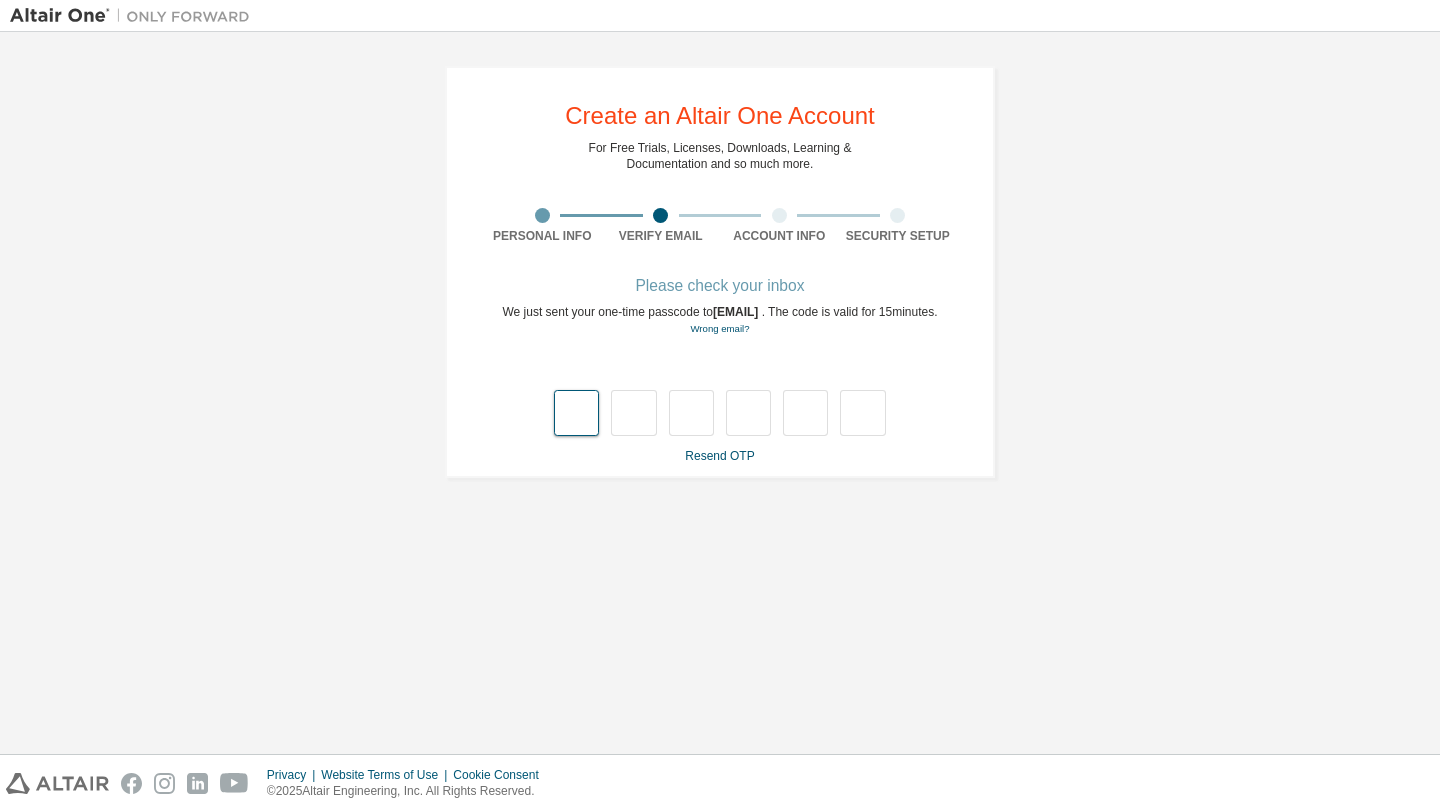 click at bounding box center (576, 413) 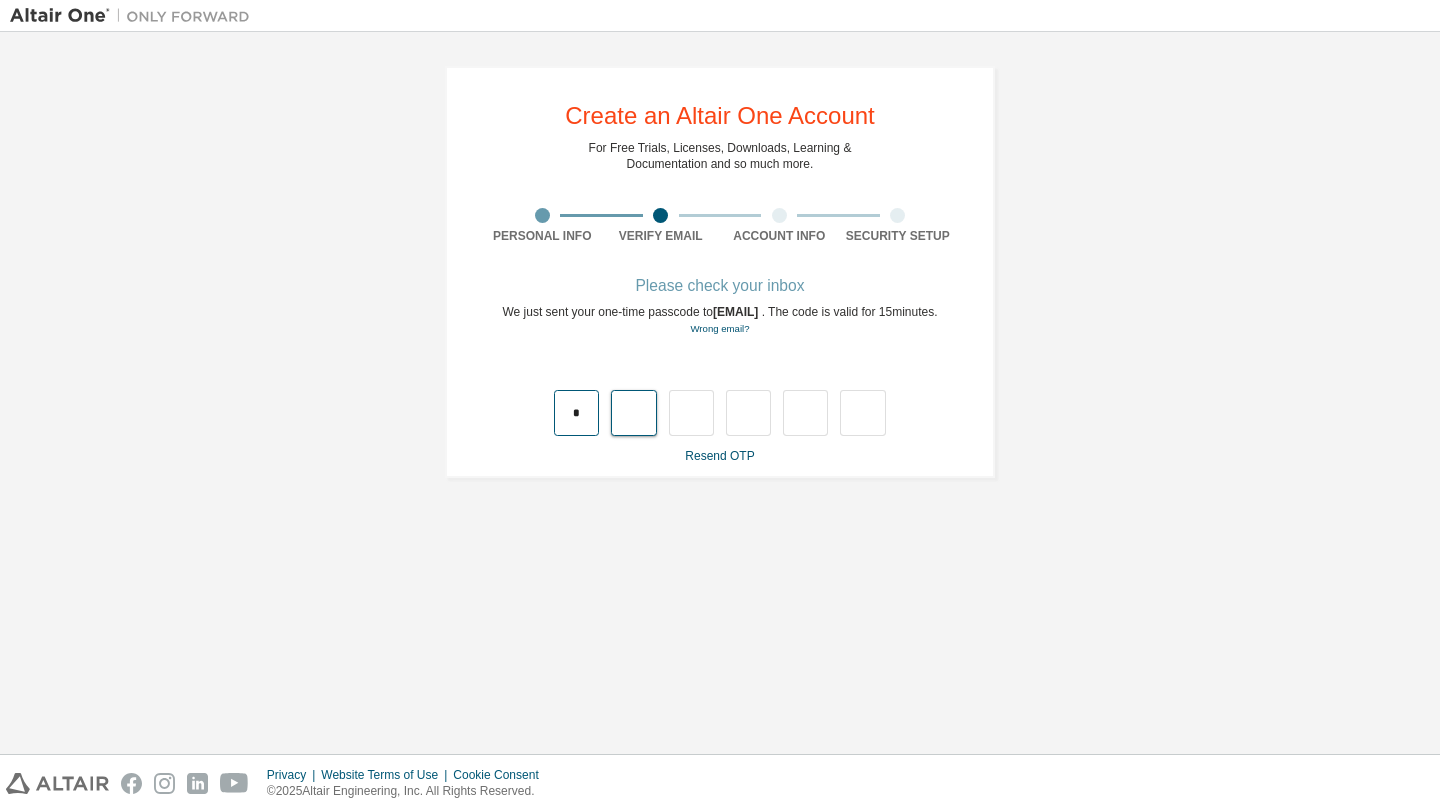 type on "*" 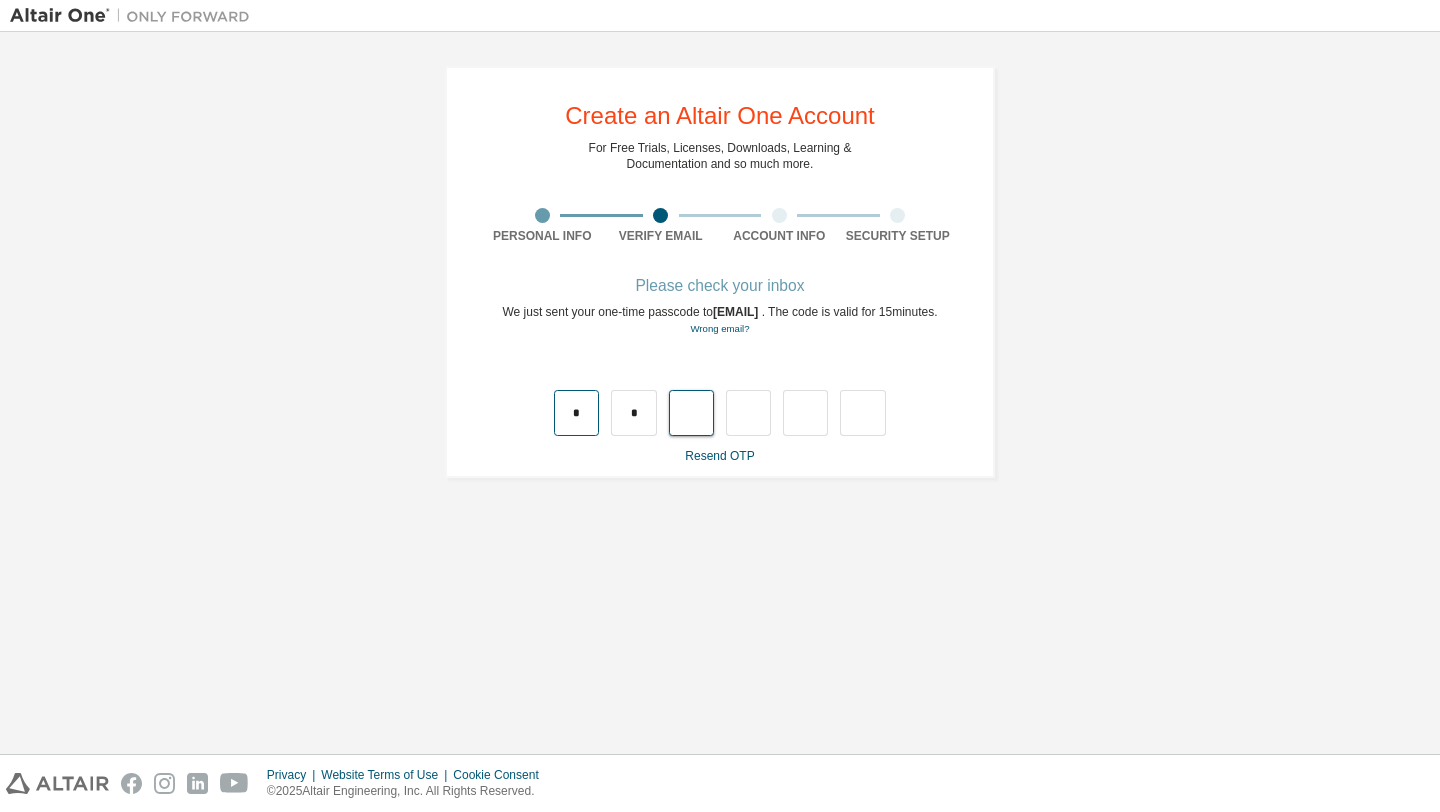 type on "*" 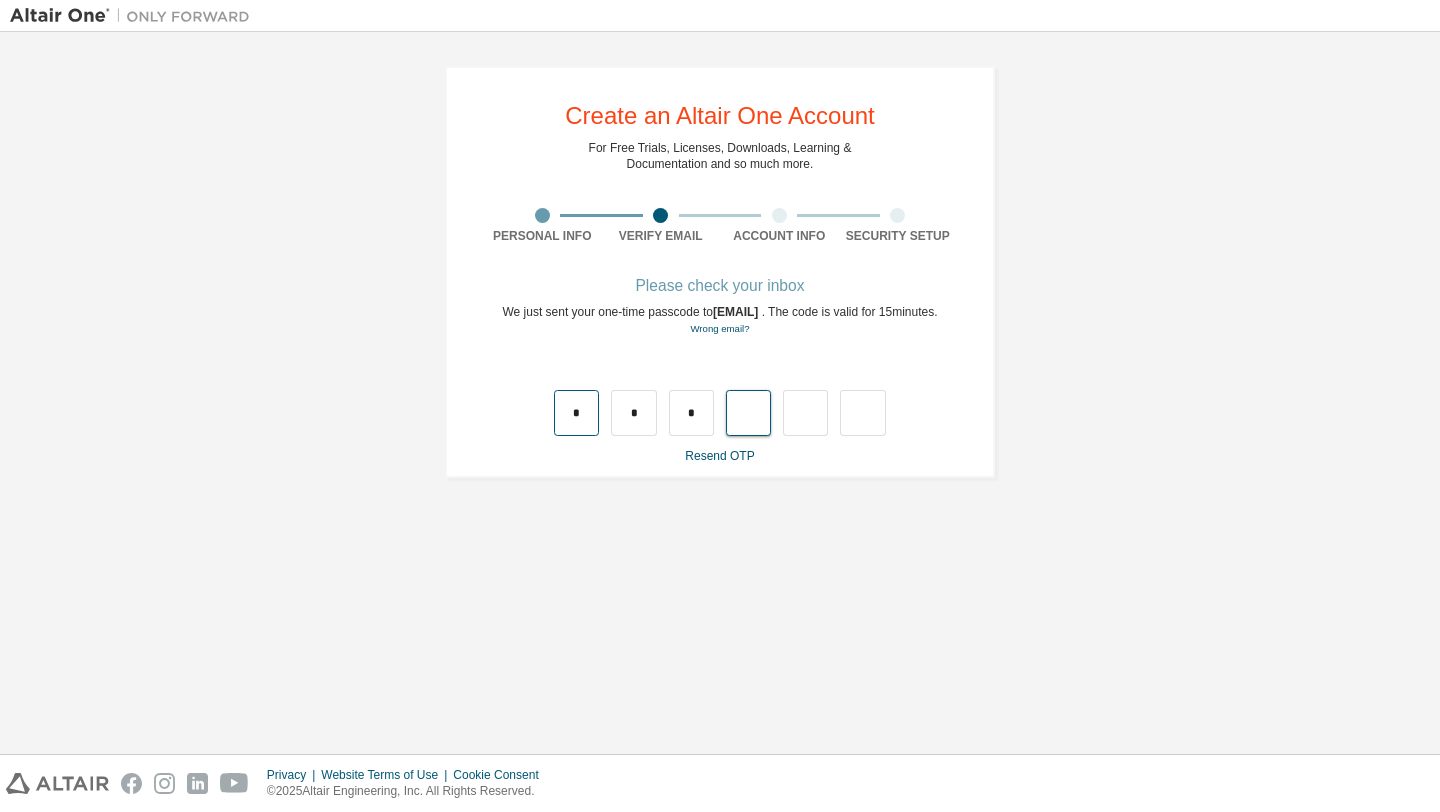 type on "*" 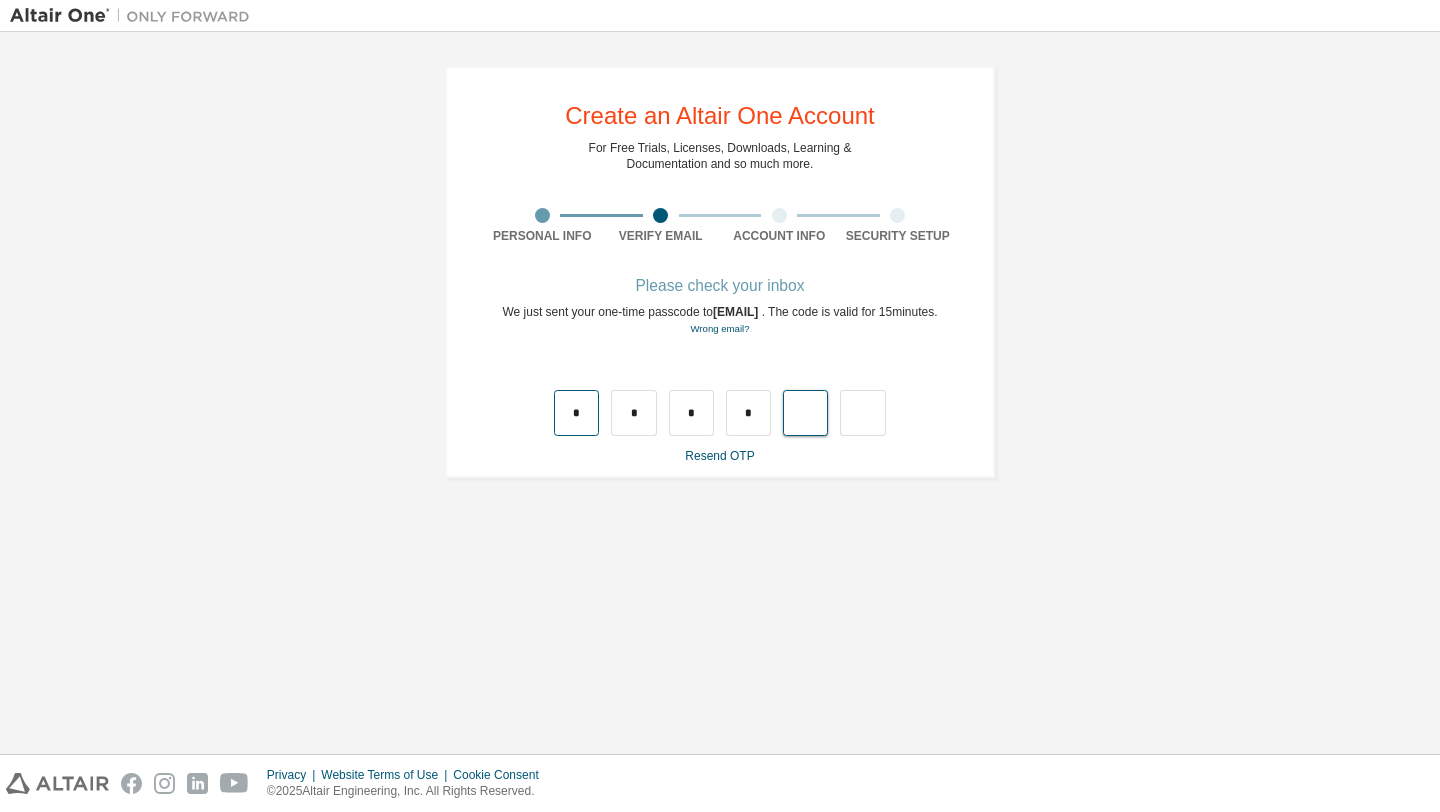type on "*" 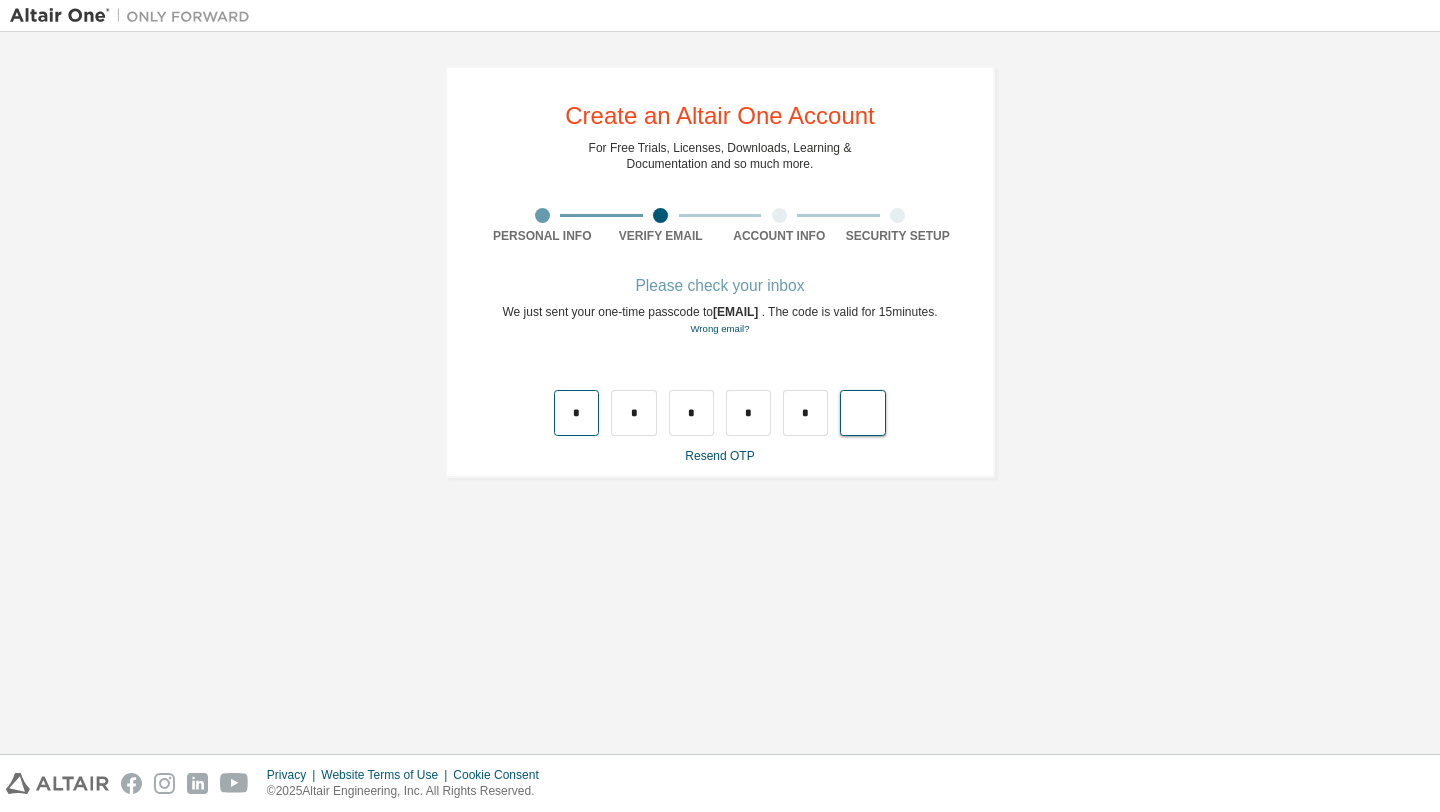 type on "*" 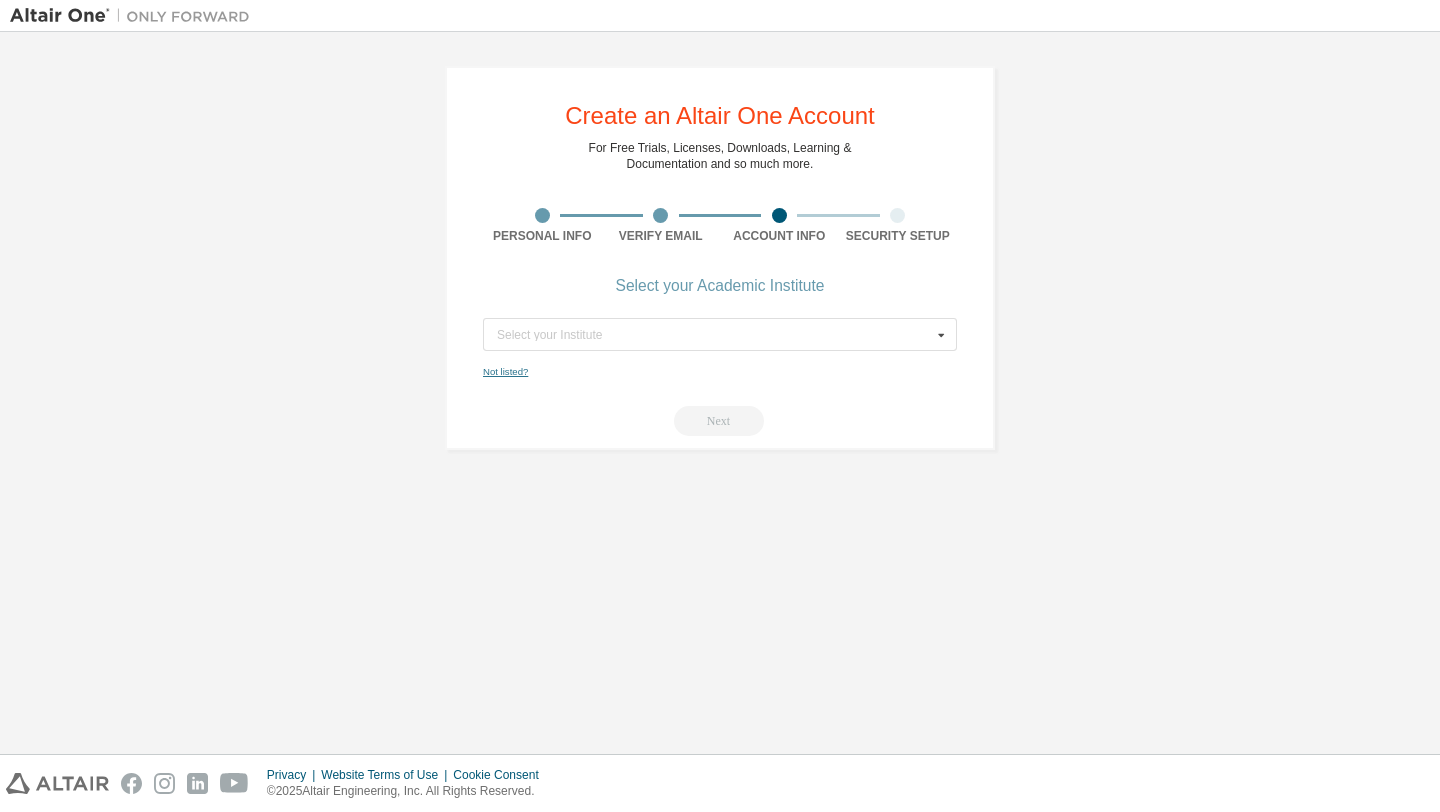 click on "Not listed?" at bounding box center [505, 371] 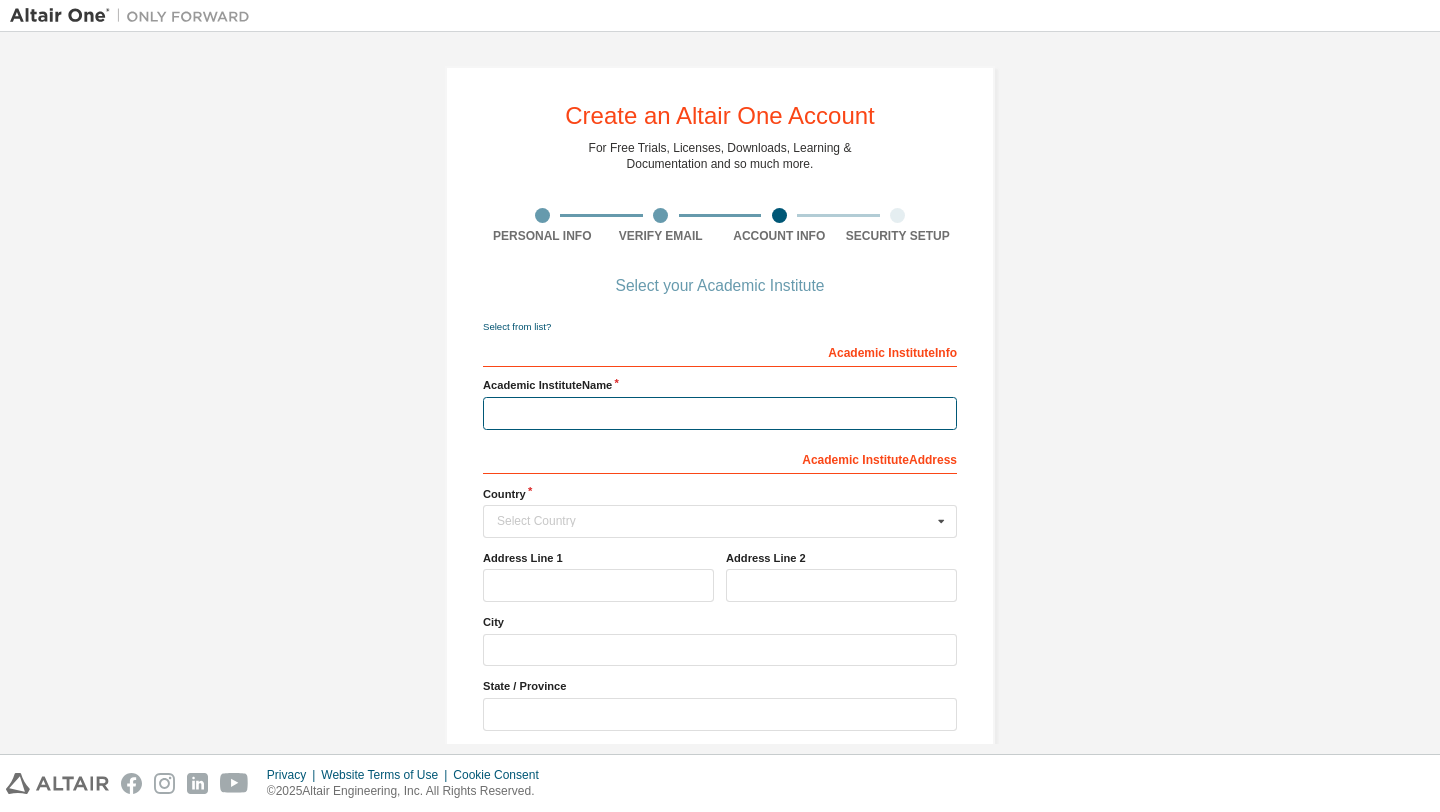 click at bounding box center [720, 413] 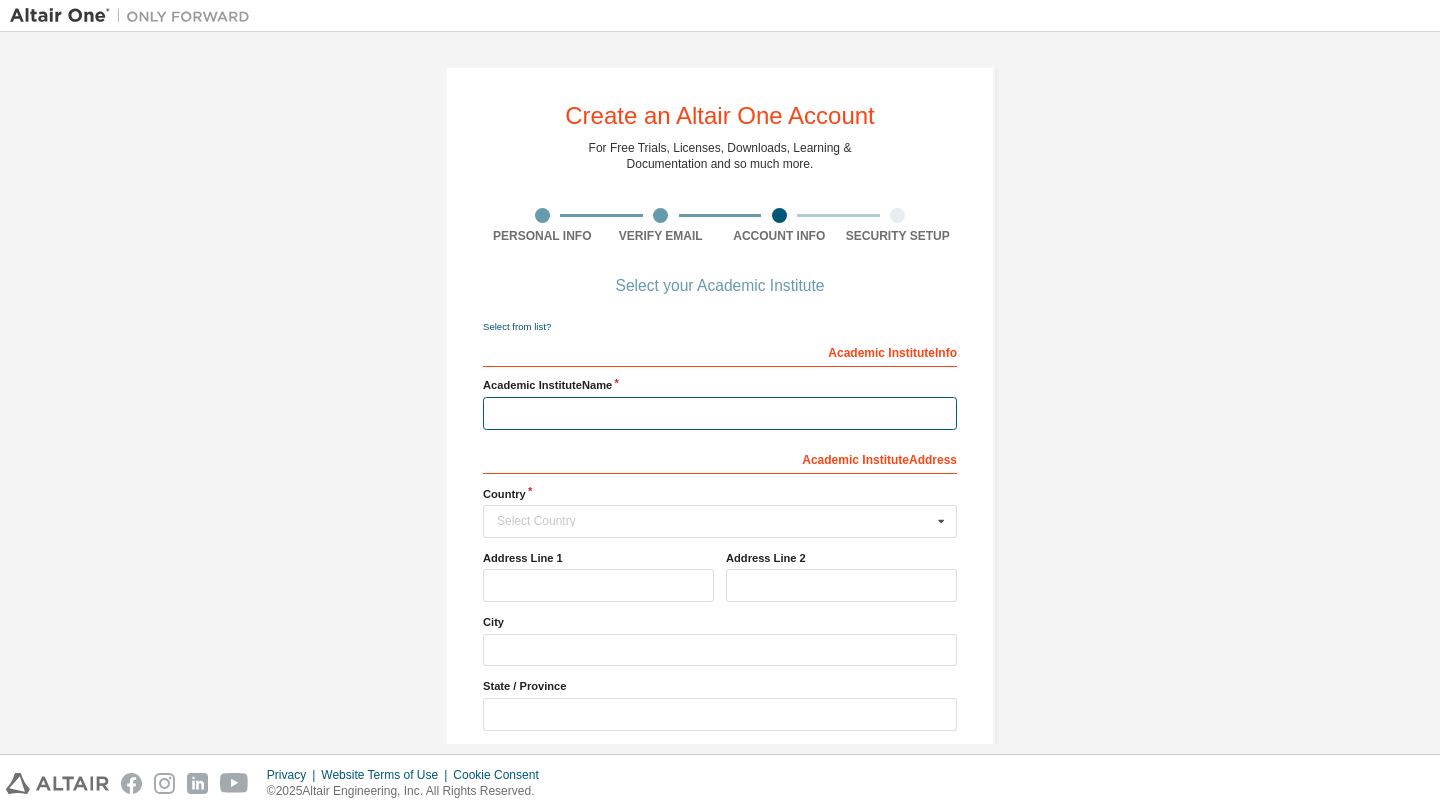 type on "**********" 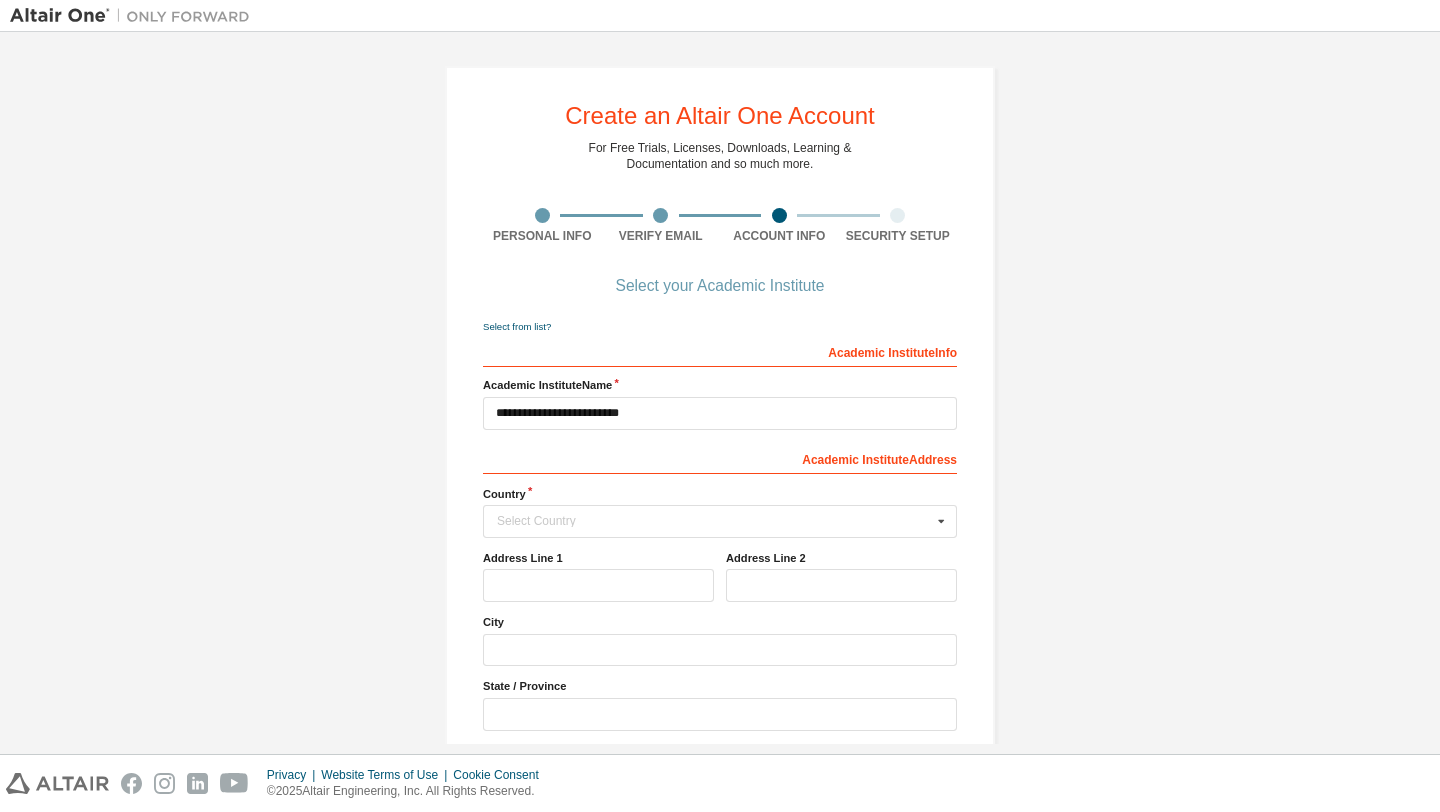 type 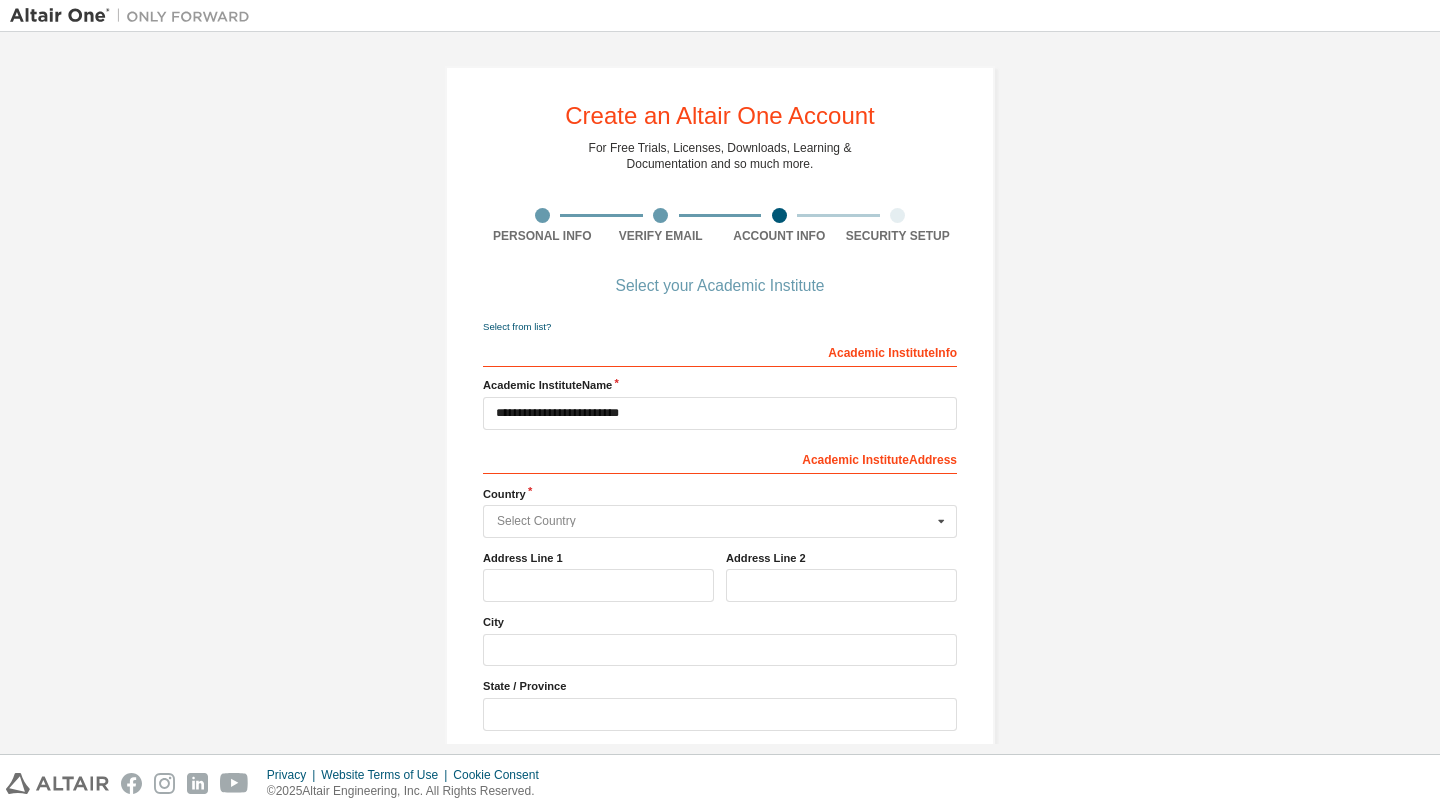 type on "**********" 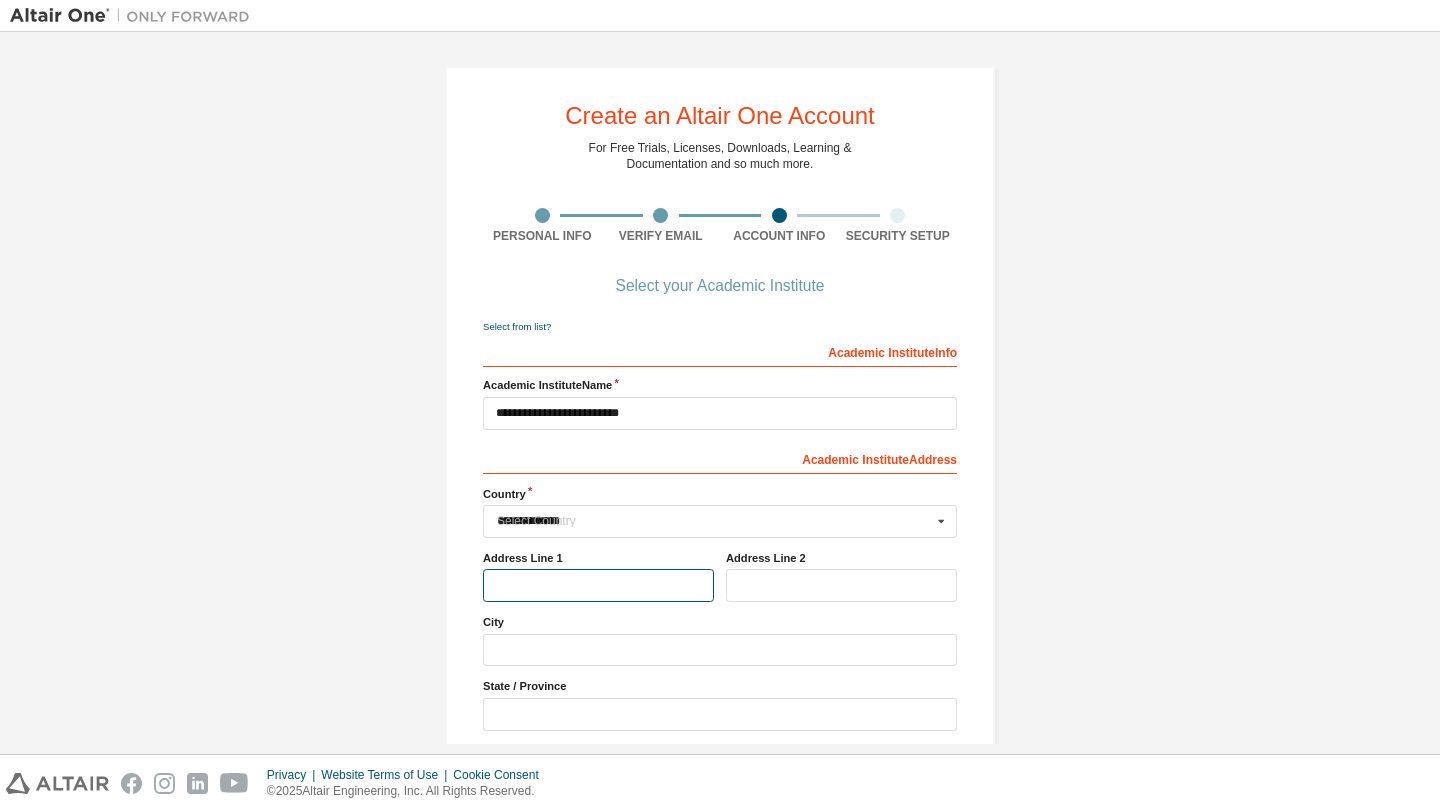 type on "**********" 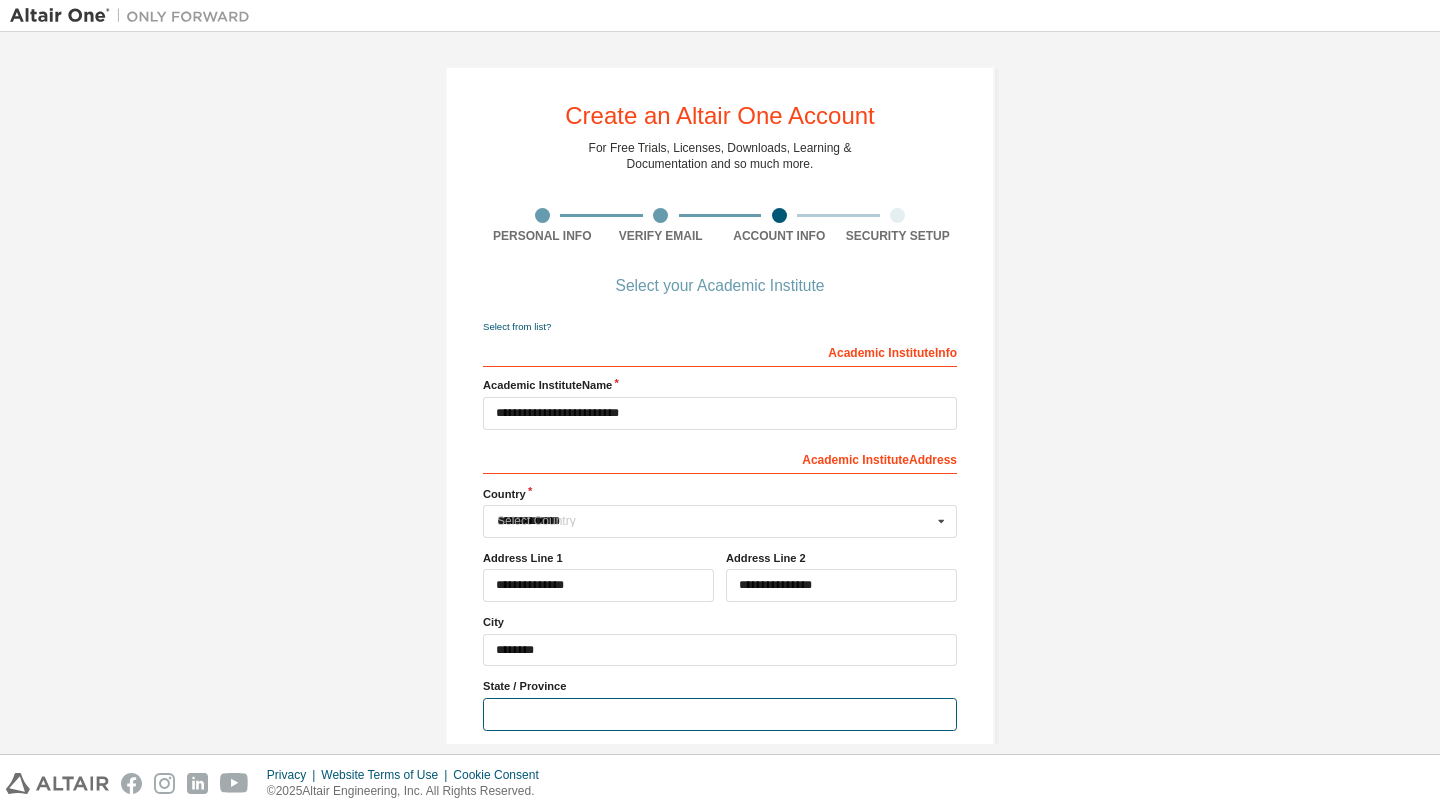 type on "**" 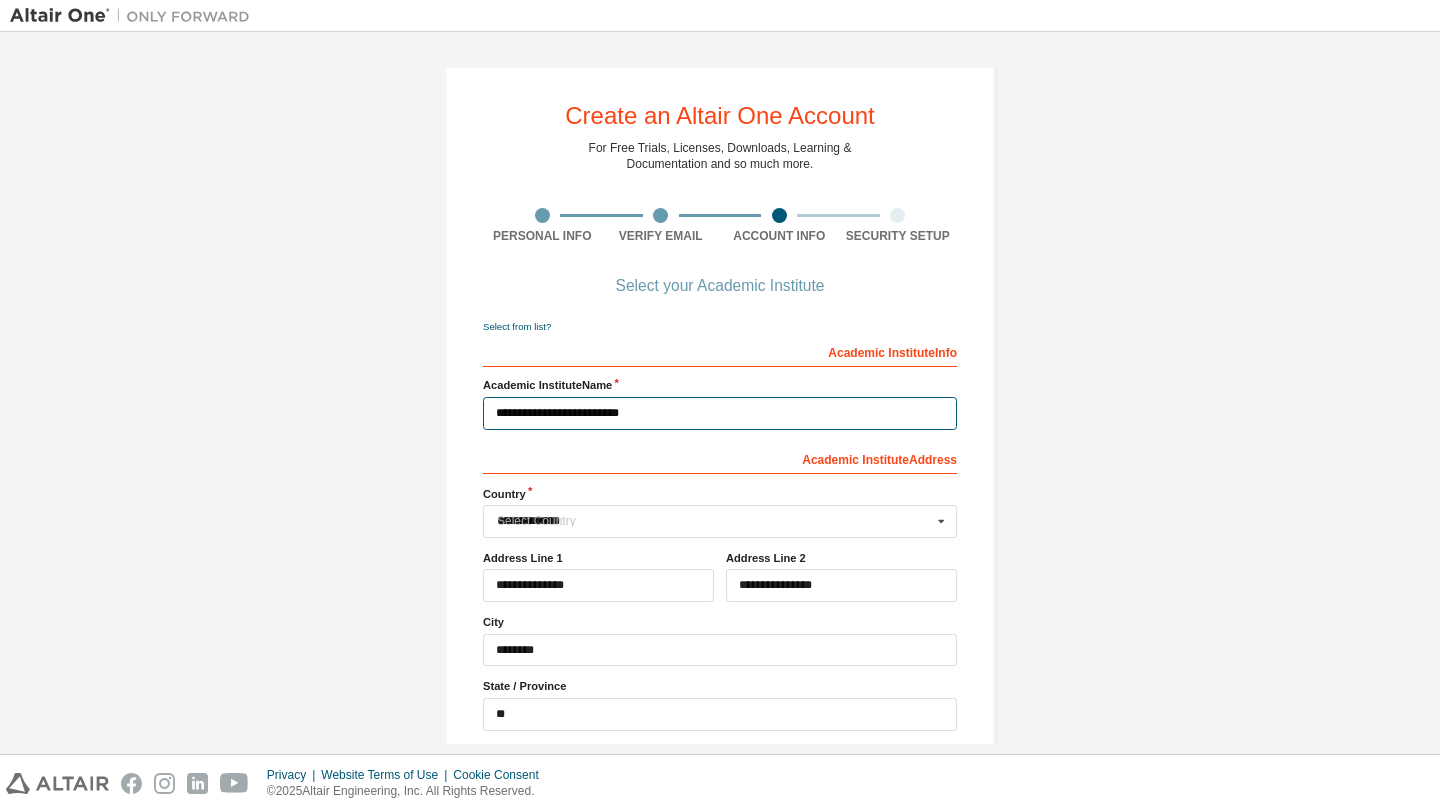 type 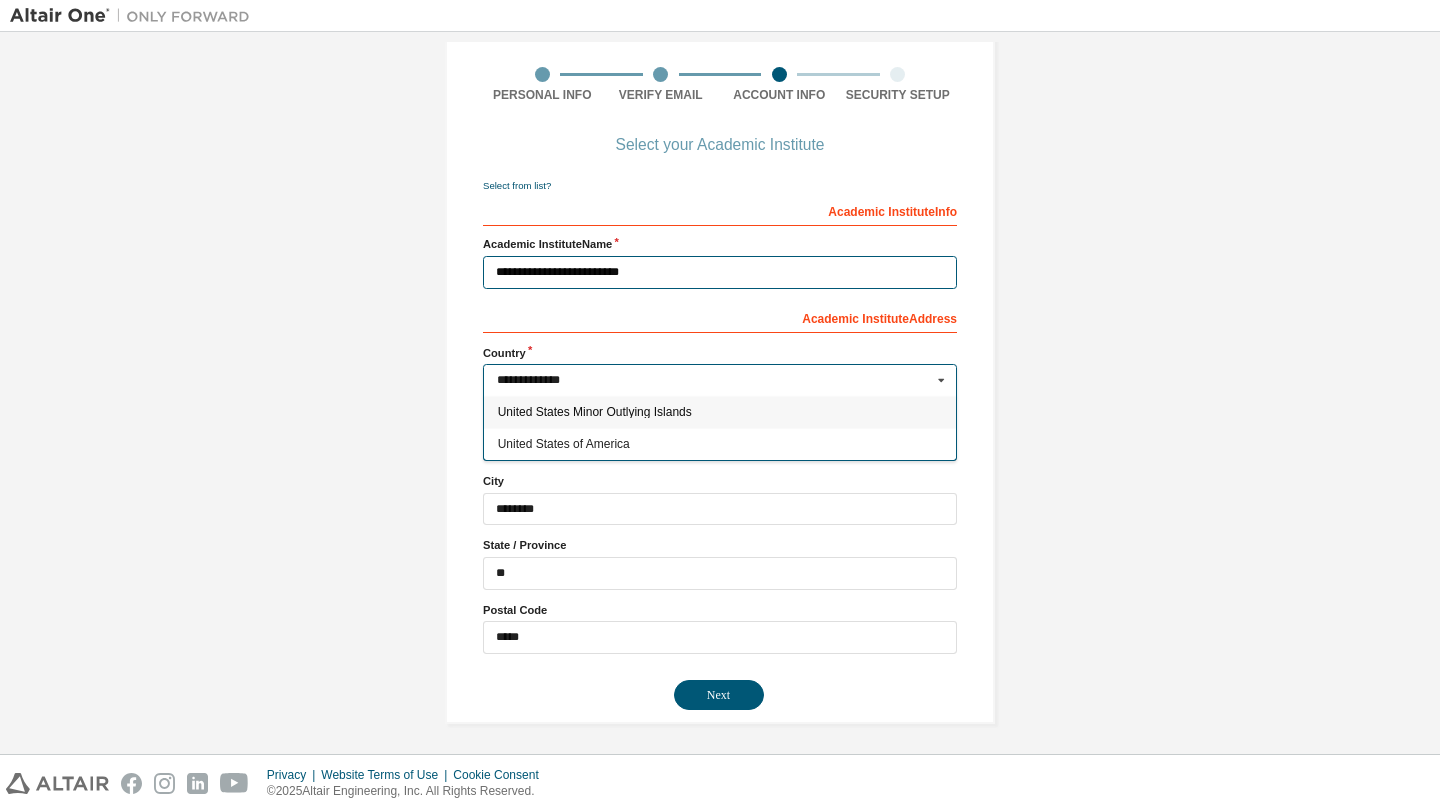 scroll, scrollTop: 145, scrollLeft: 0, axis: vertical 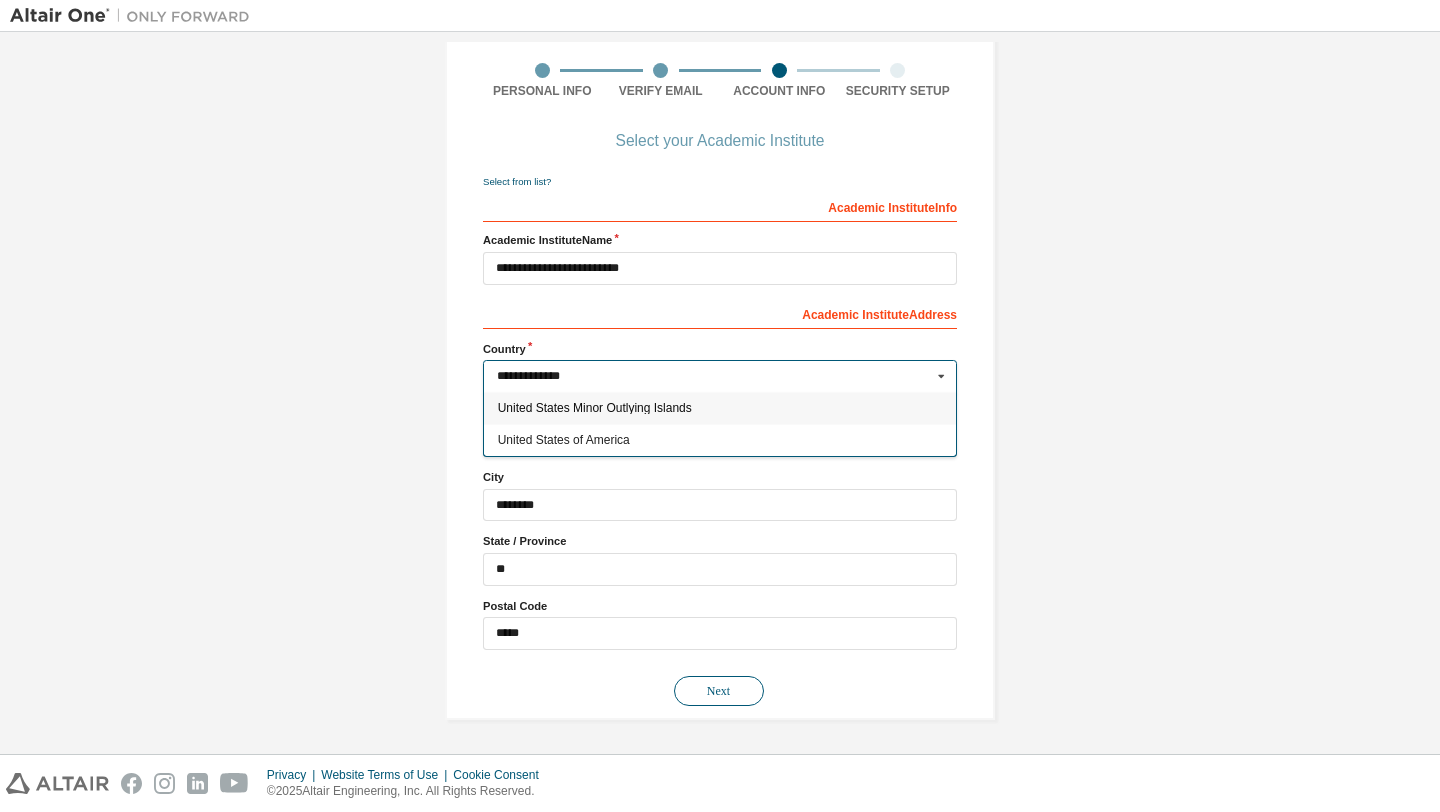 click on "Next" at bounding box center (719, 691) 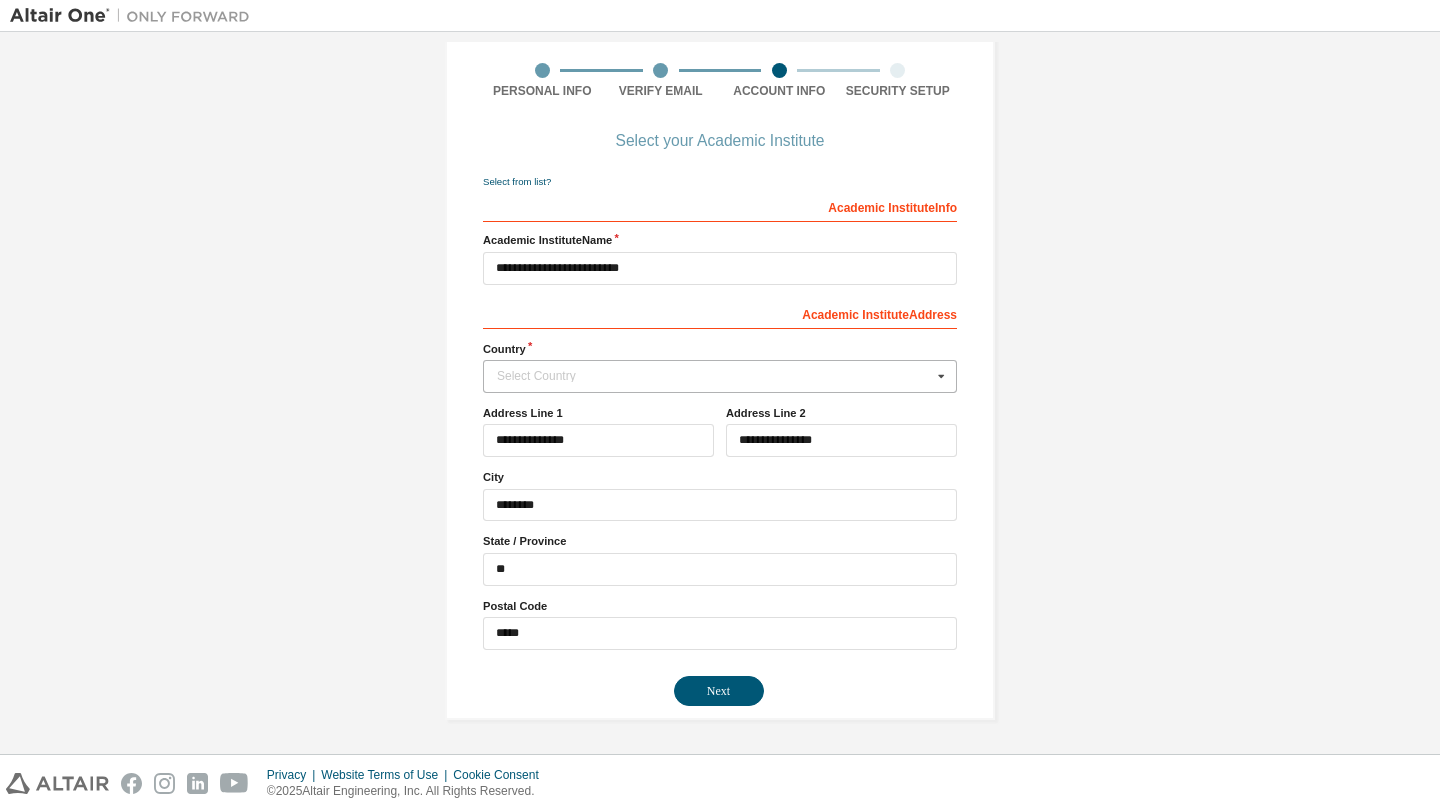 click on "Select Country" at bounding box center [714, 376] 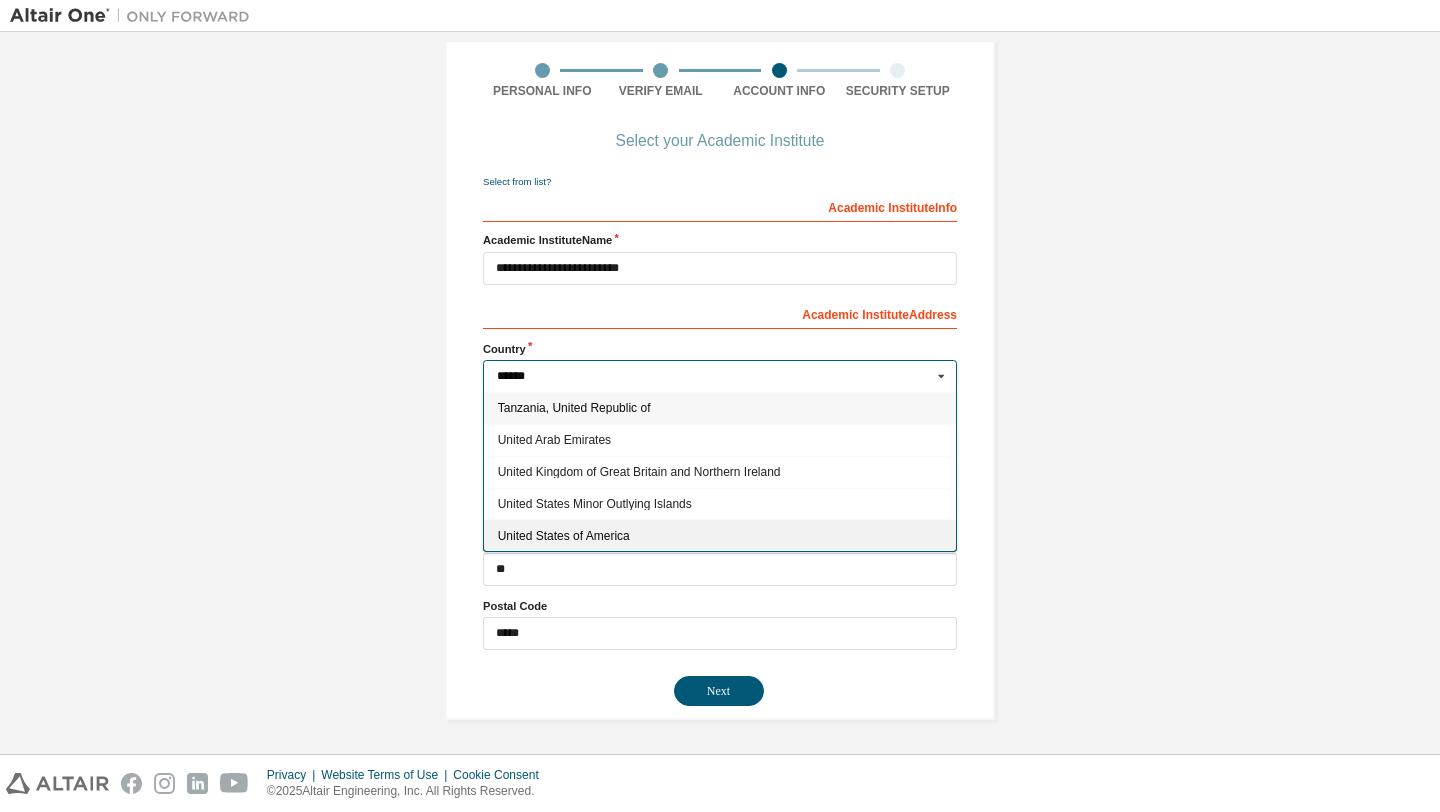 type on "******" 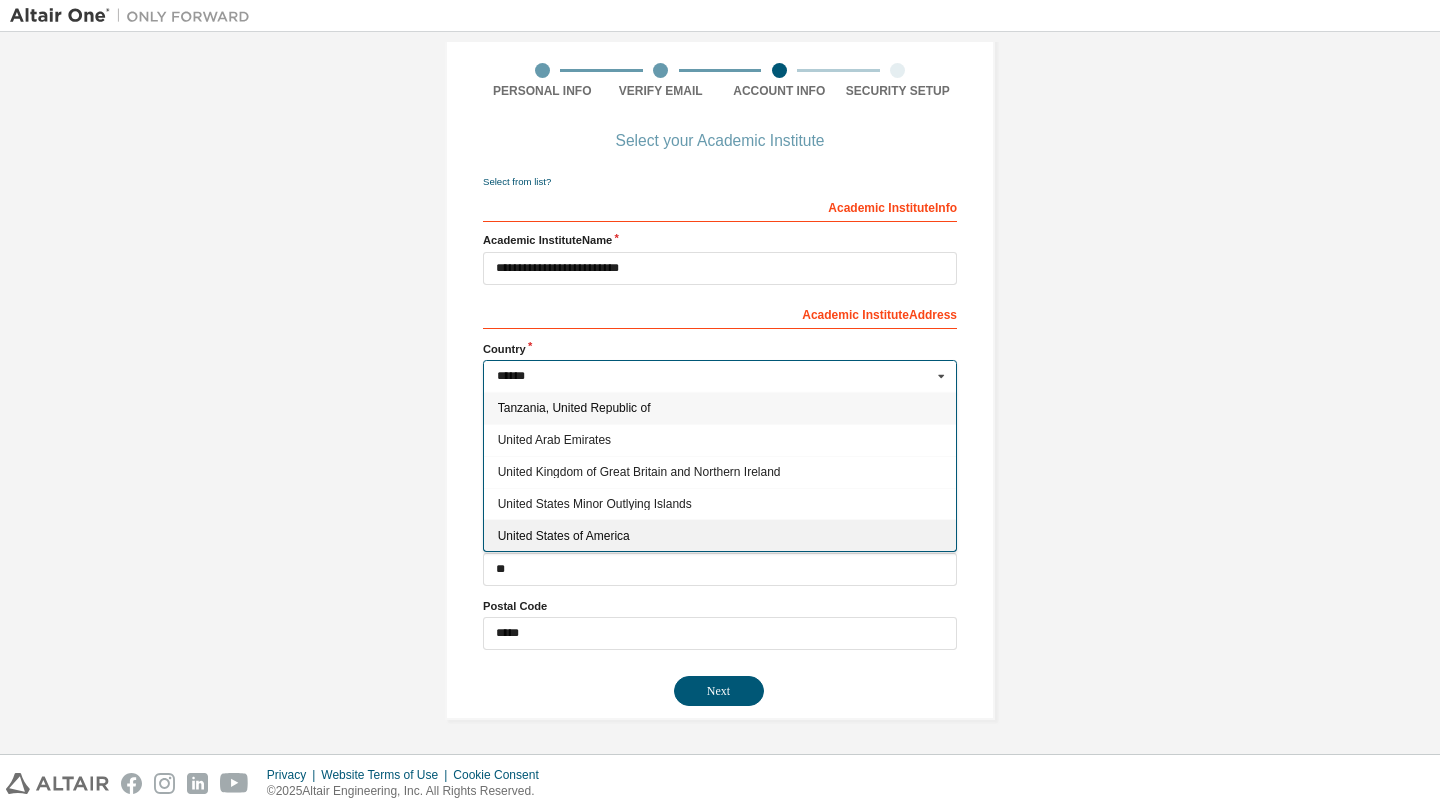 click on "United States of America" at bounding box center (720, 536) 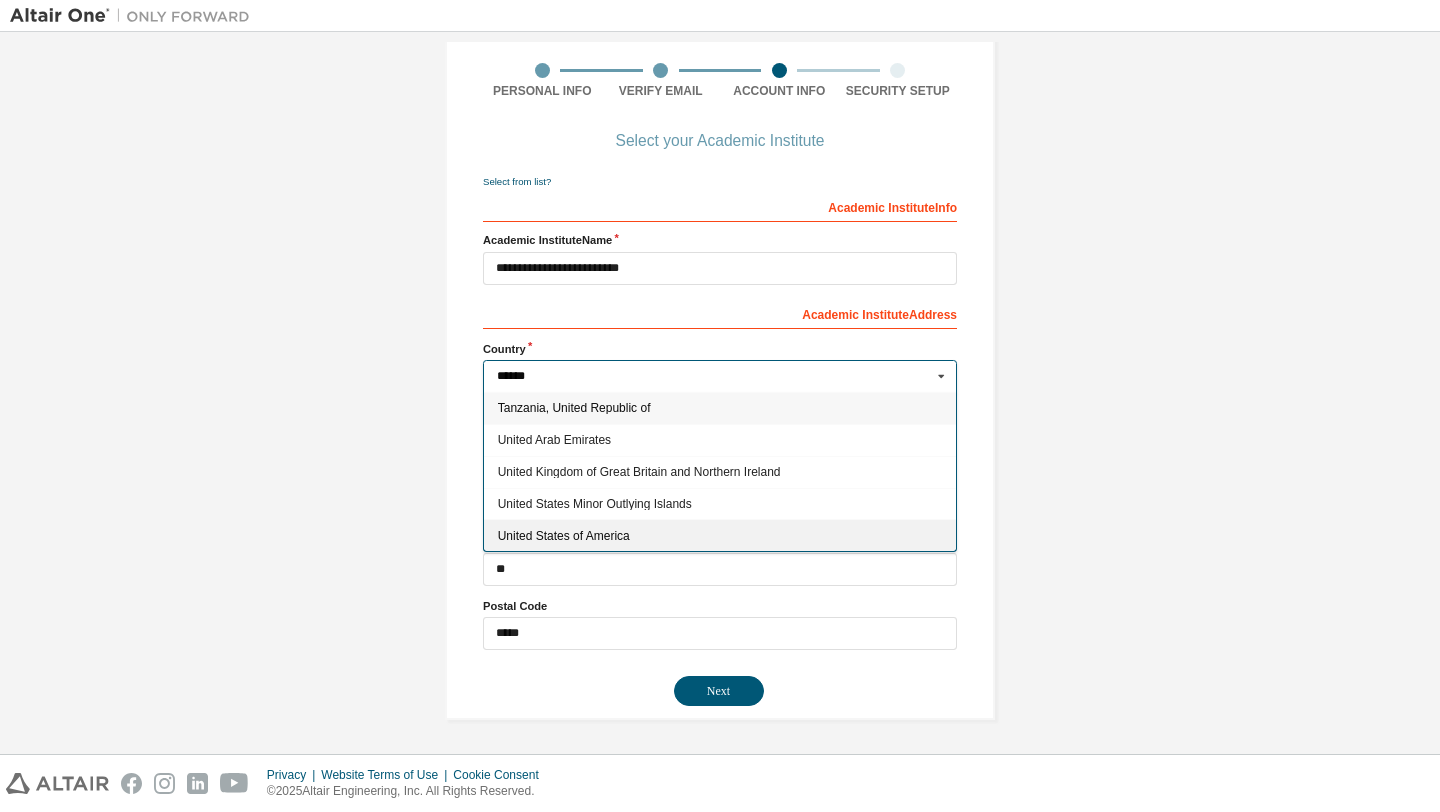 type on "***" 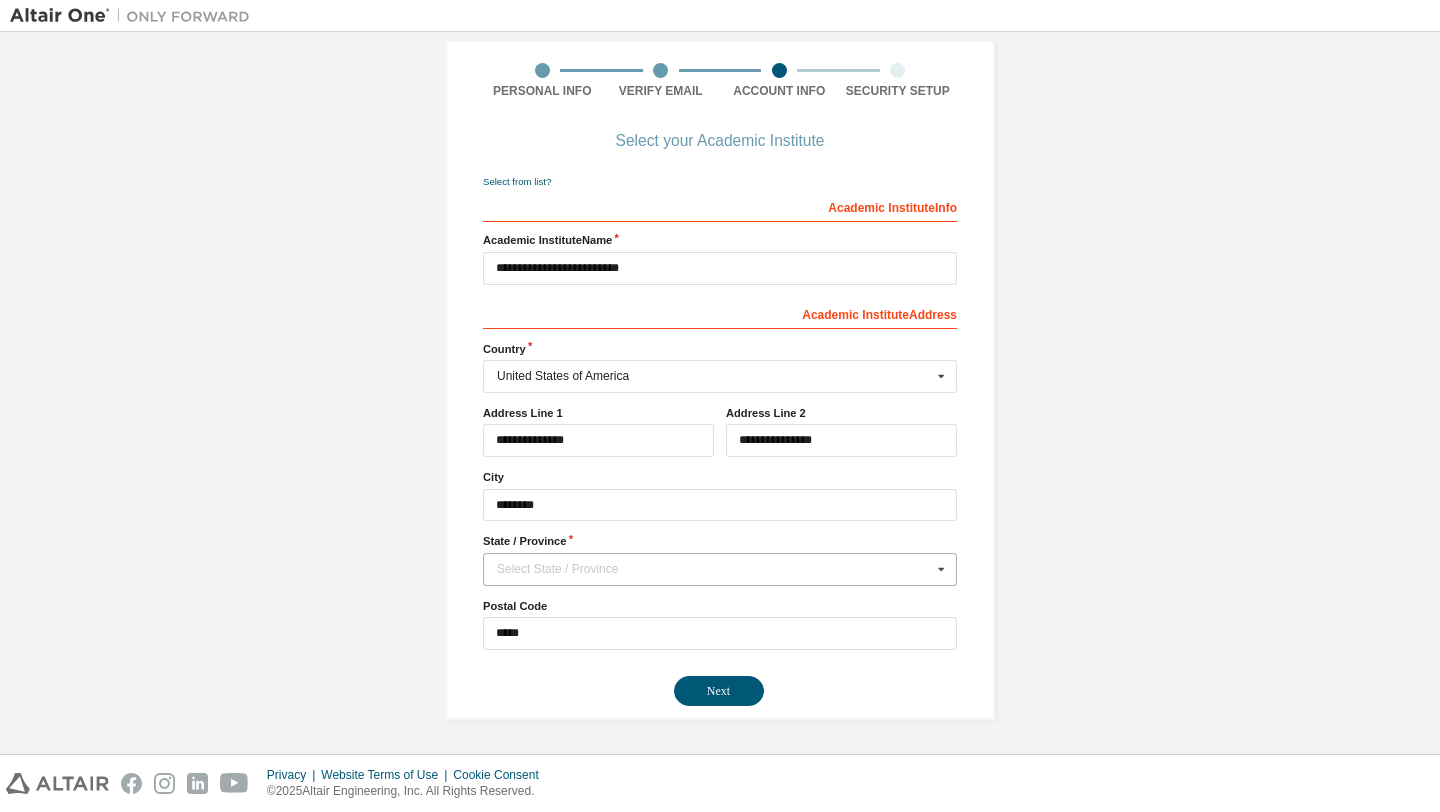 click at bounding box center [941, 569] 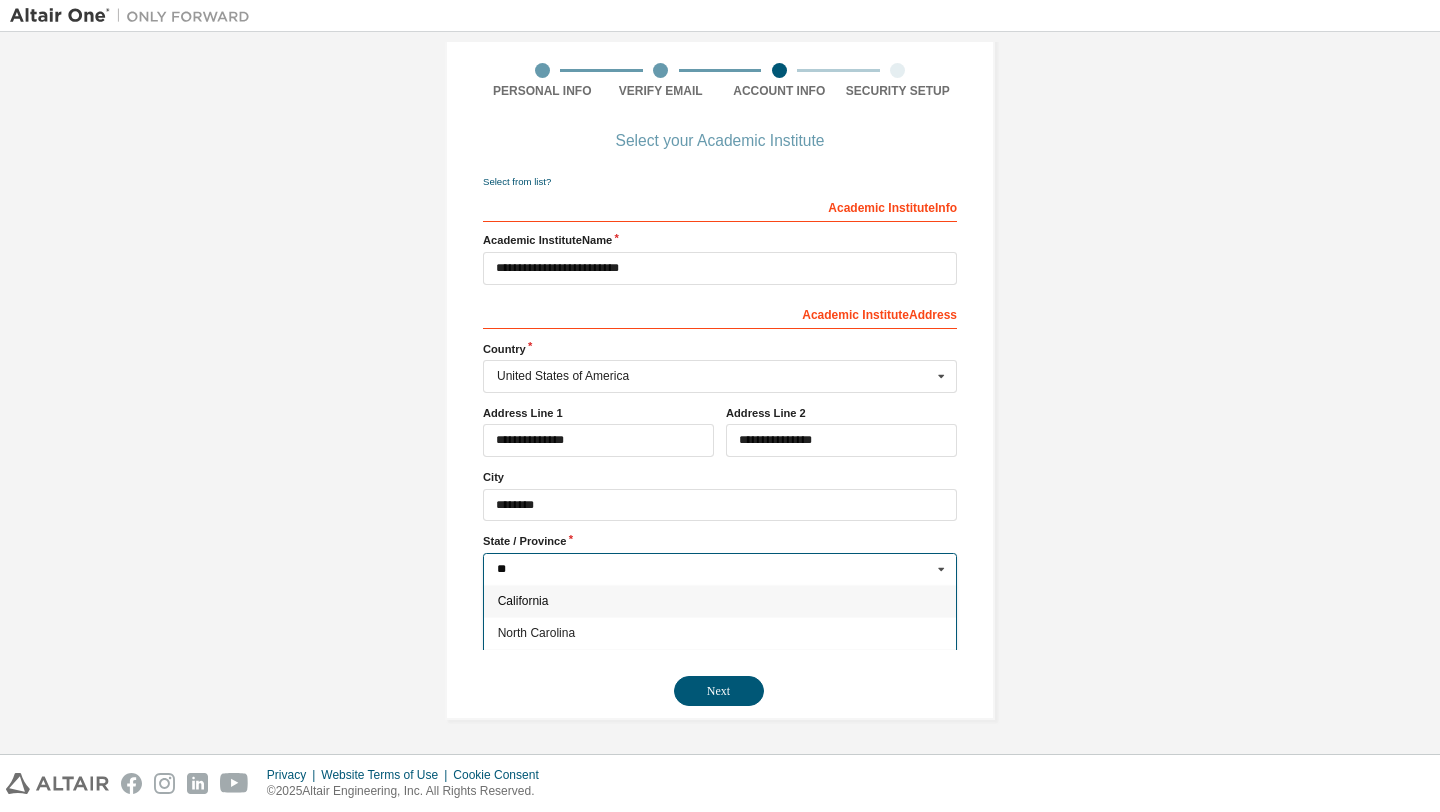 type on "**" 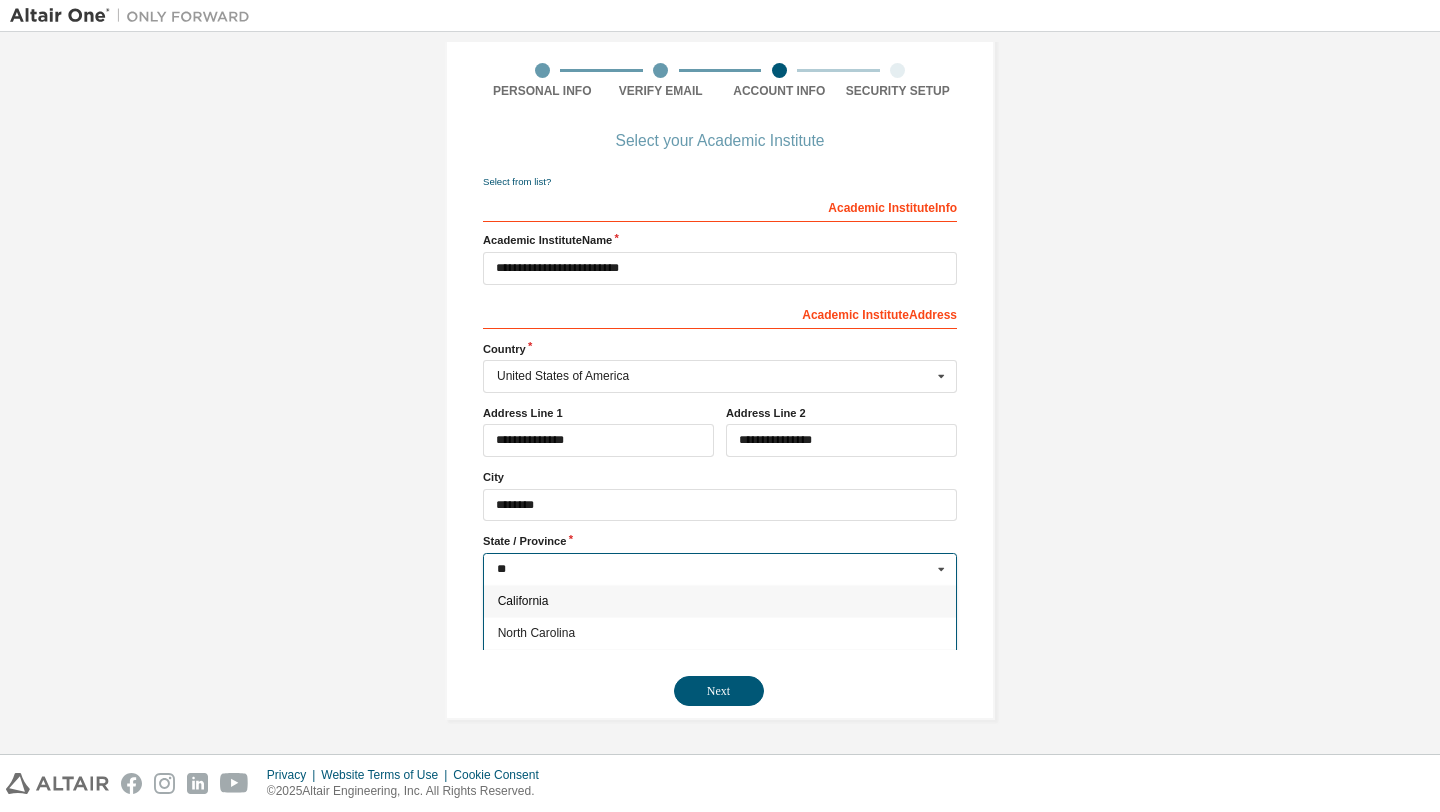 click on "California" at bounding box center (720, 601) 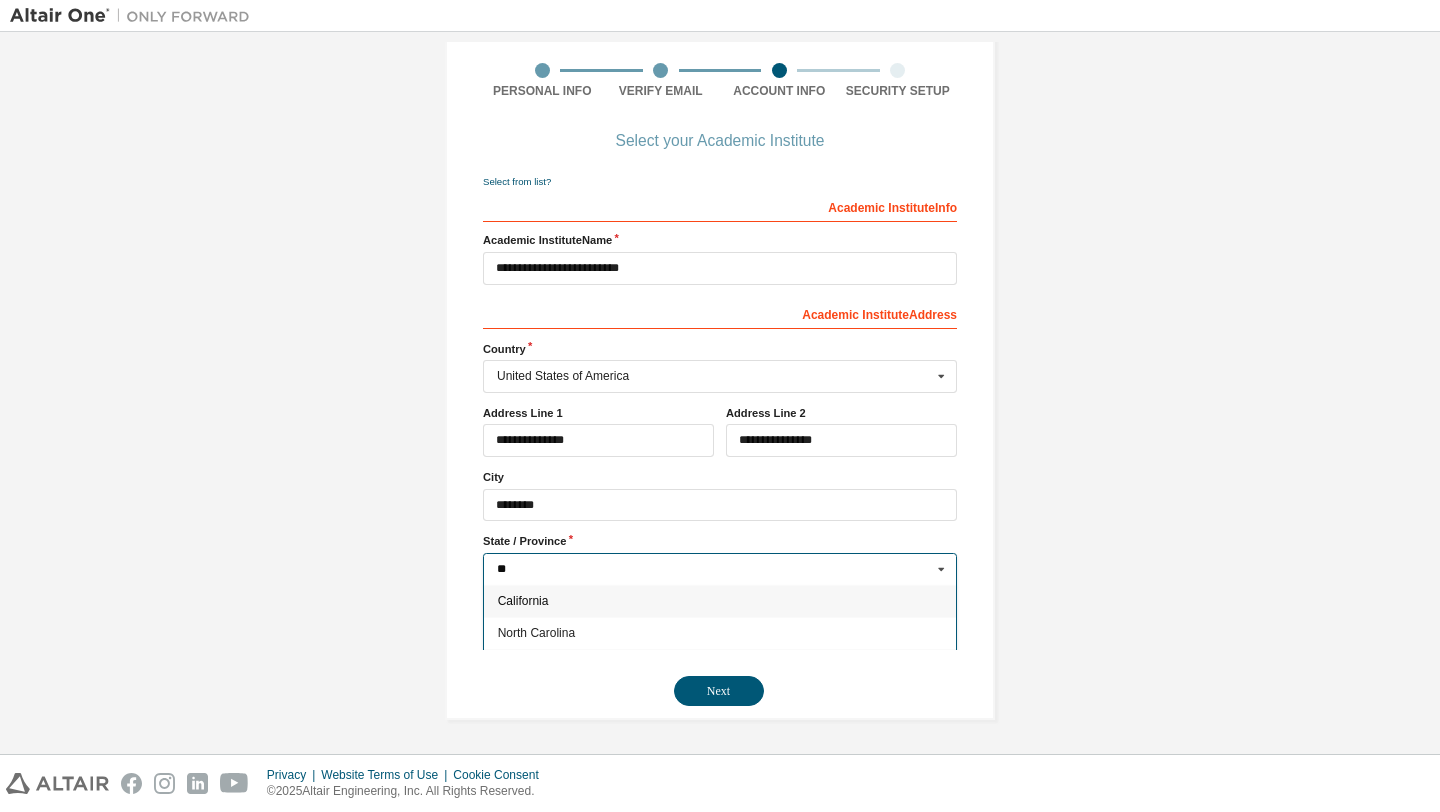 type on "**" 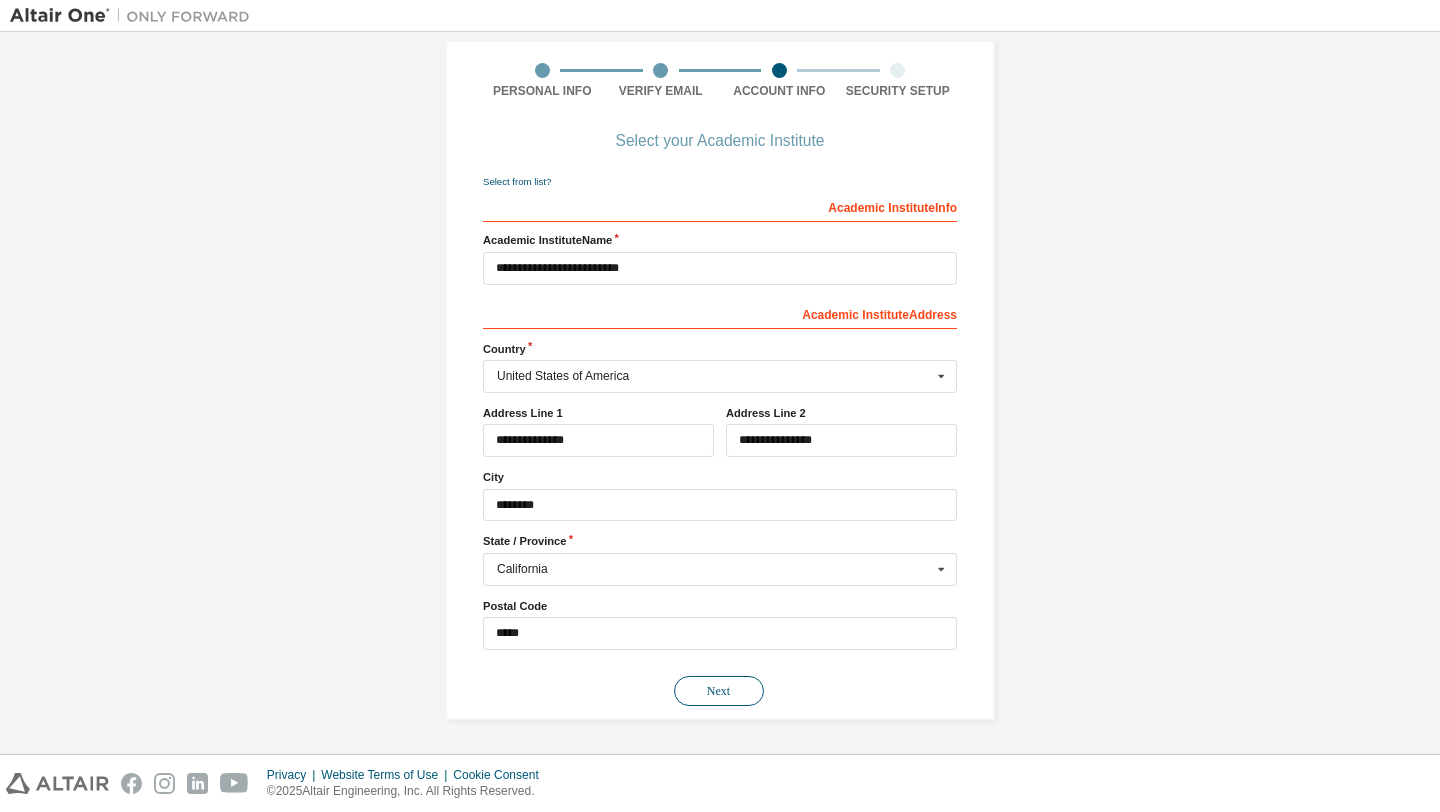 click on "Next" at bounding box center (719, 691) 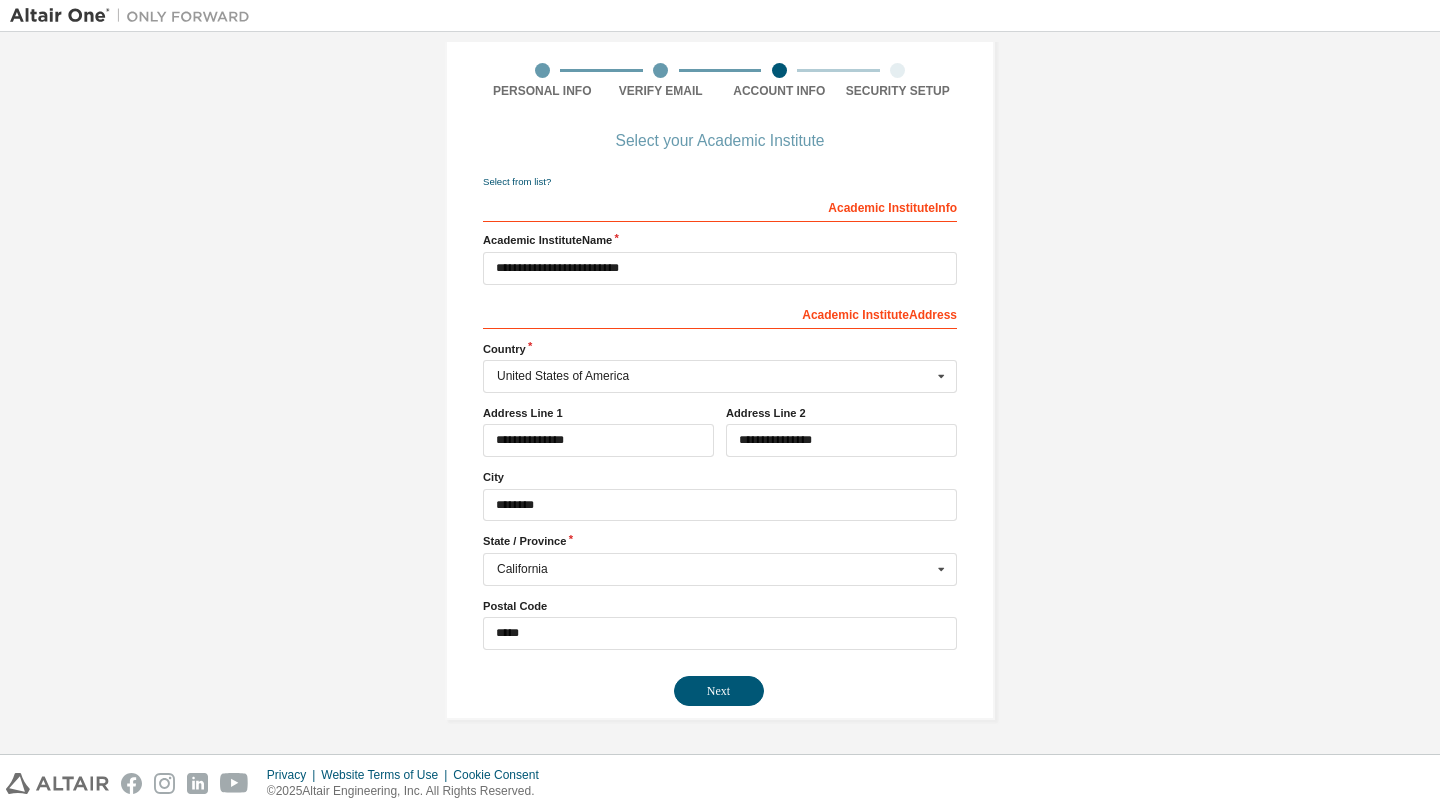 drag, startPoint x: 724, startPoint y: 694, endPoint x: 706, endPoint y: 674, distance: 26.907248 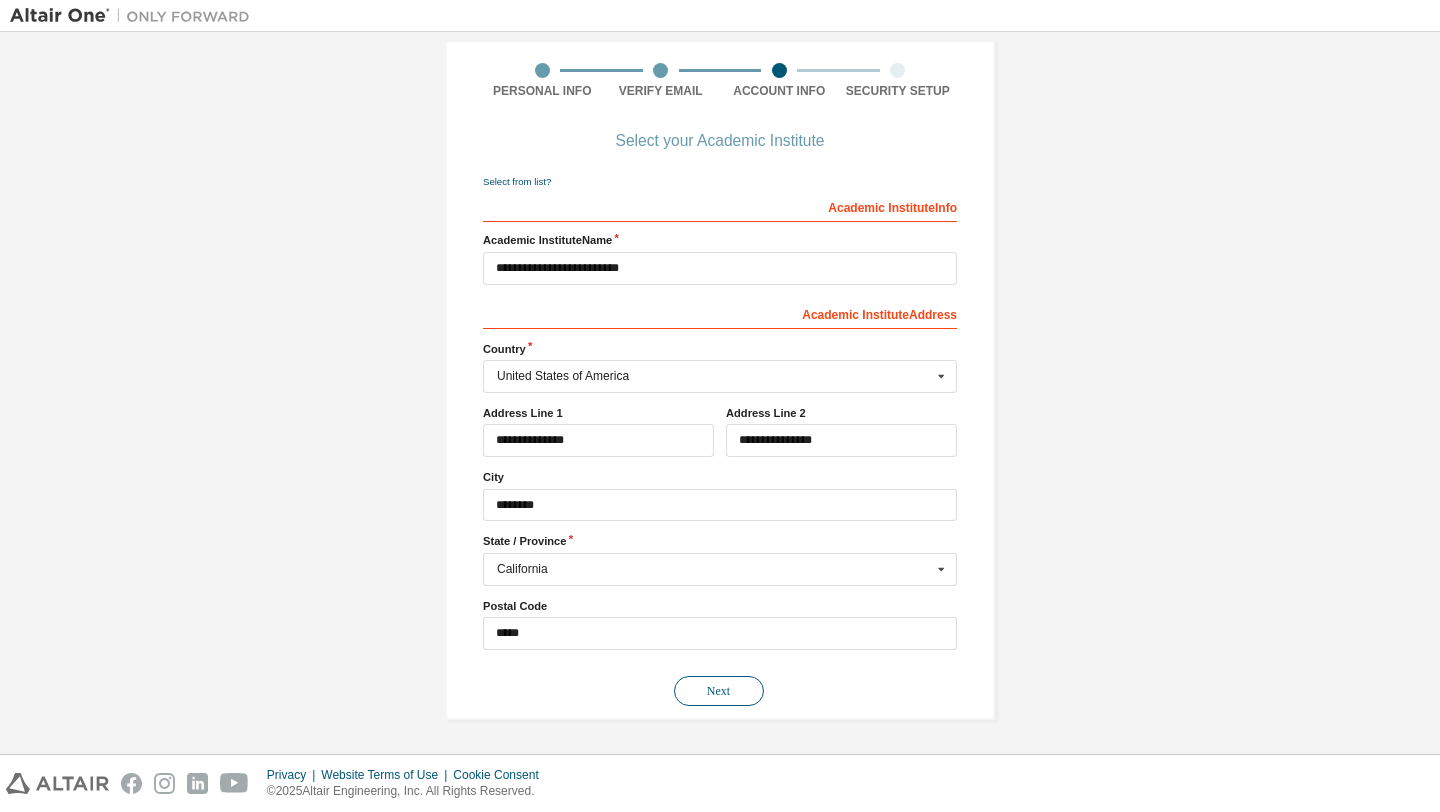 click on "Next" at bounding box center [719, 691] 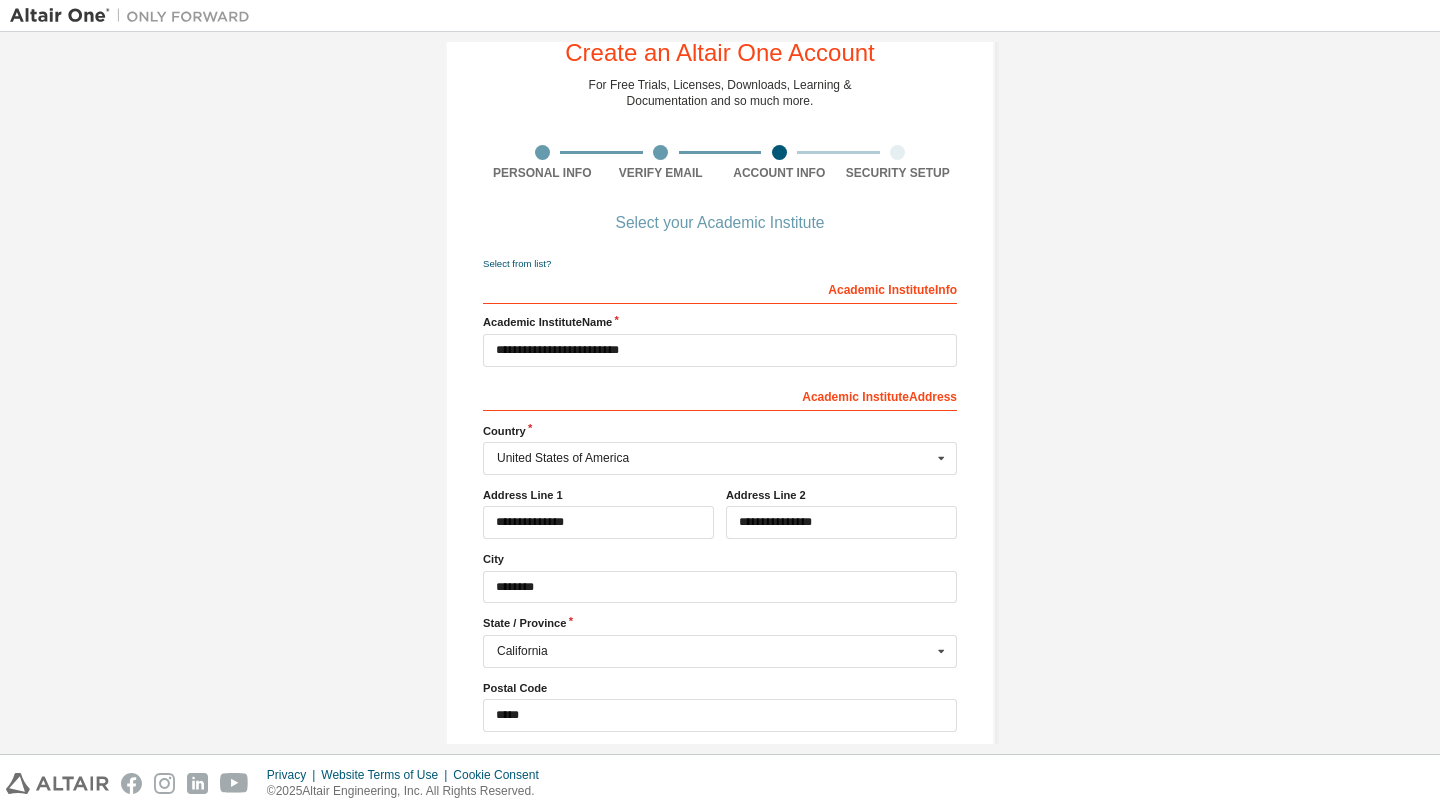 scroll, scrollTop: 145, scrollLeft: 0, axis: vertical 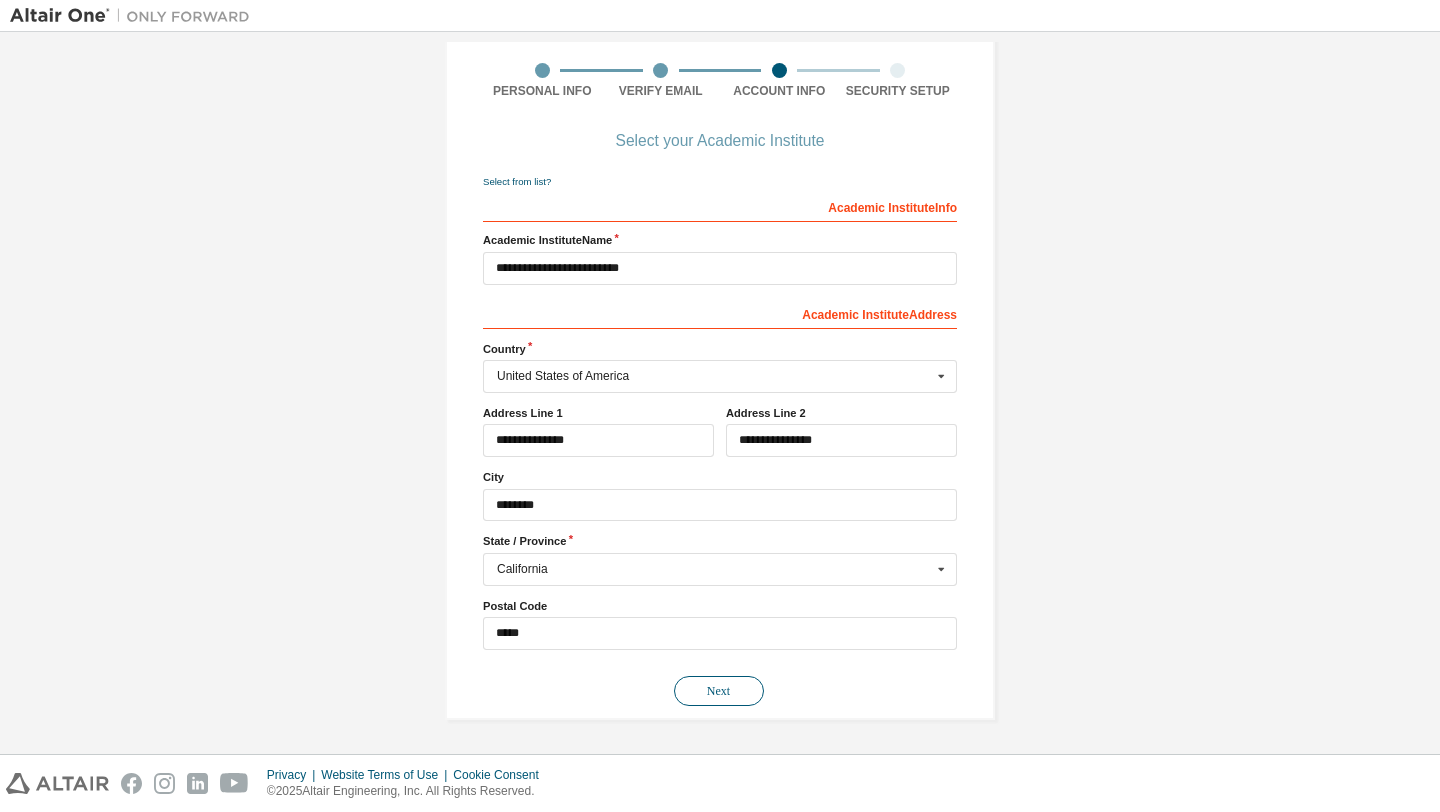 click on "Next" at bounding box center [719, 691] 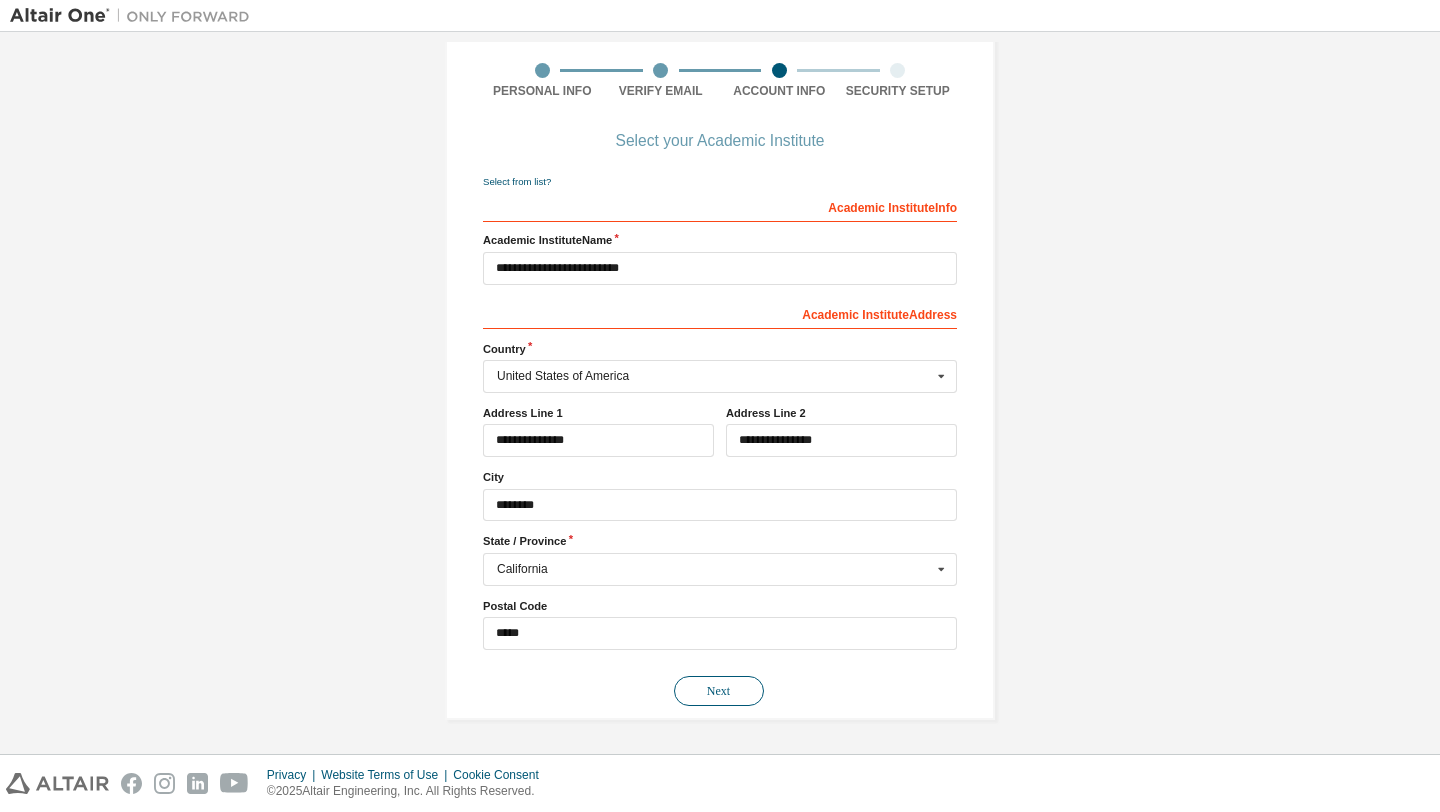 click on "Next" at bounding box center [719, 691] 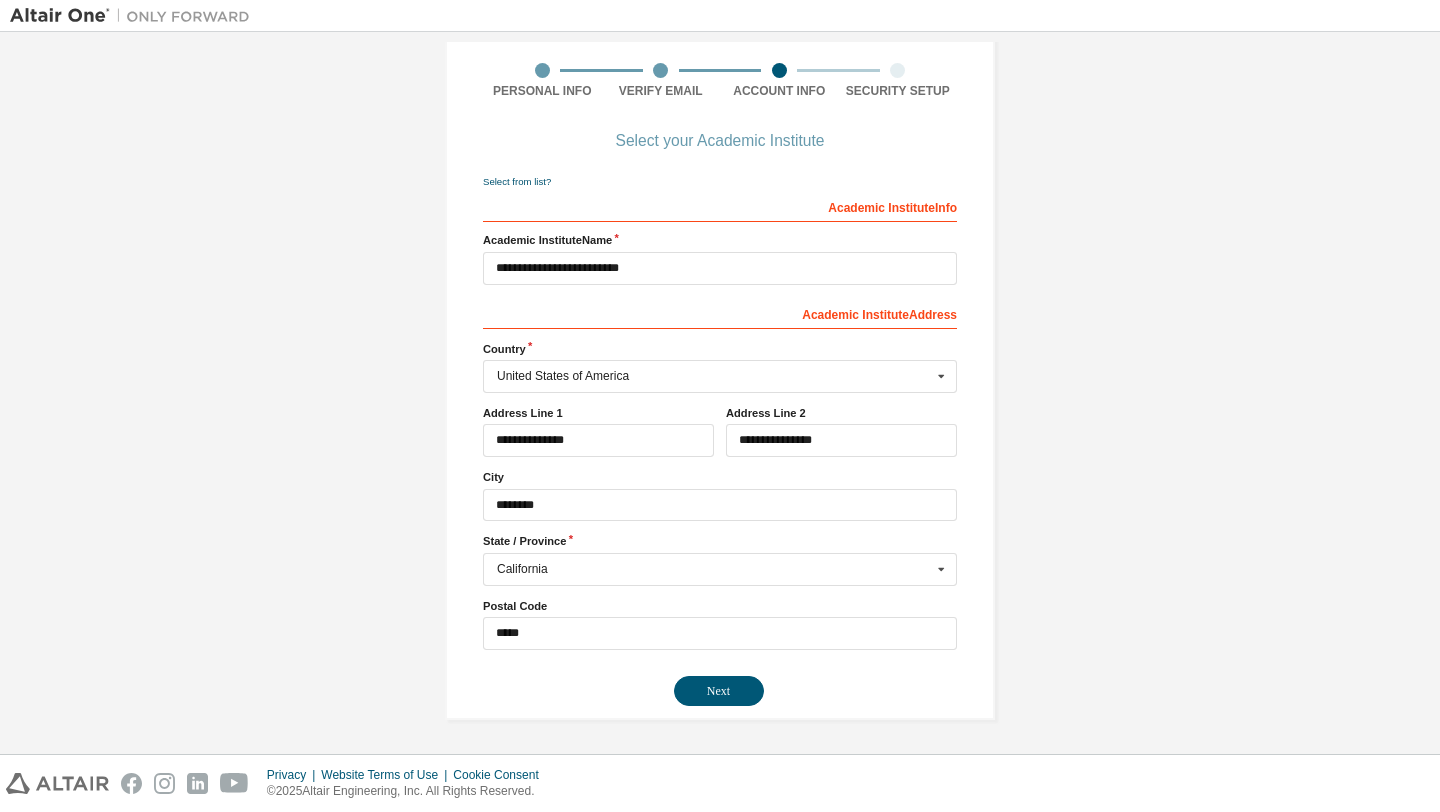 click on "**********" at bounding box center (720, 320) 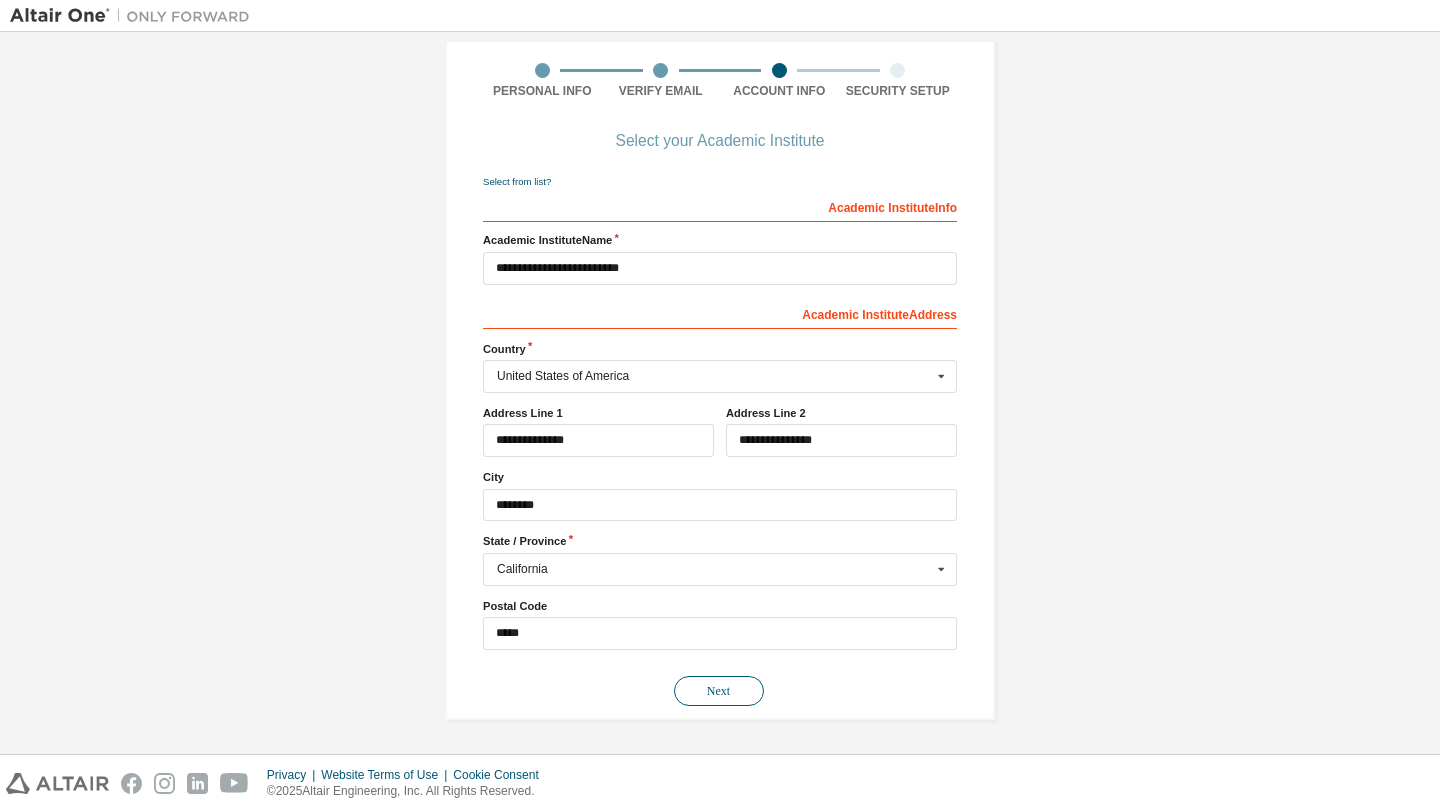 click on "Next" at bounding box center (719, 691) 